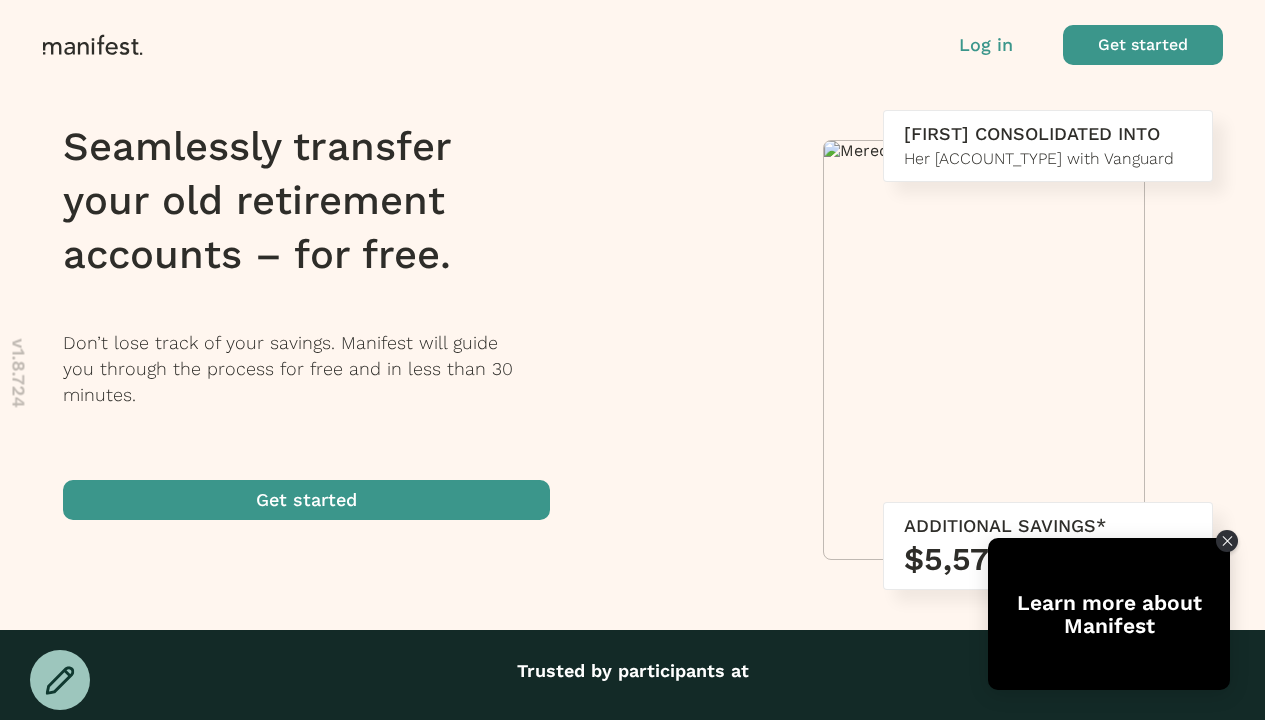 scroll, scrollTop: 0, scrollLeft: 0, axis: both 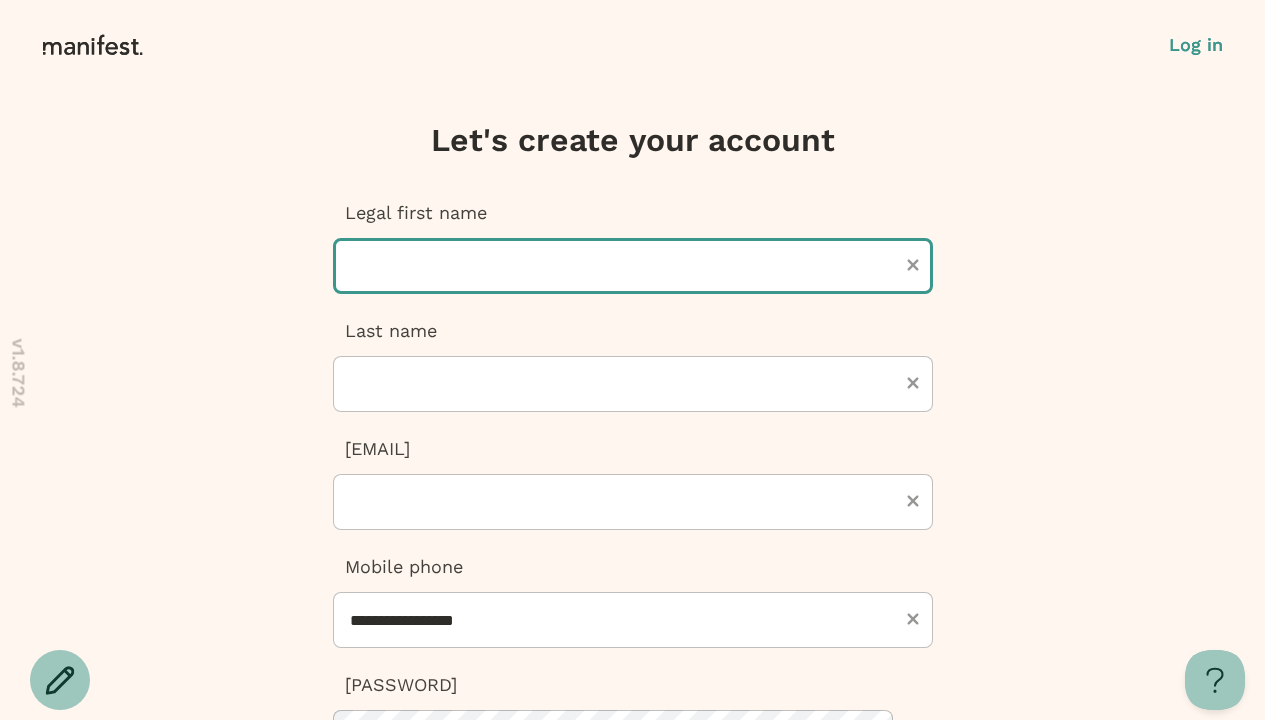 click at bounding box center [633, 266] 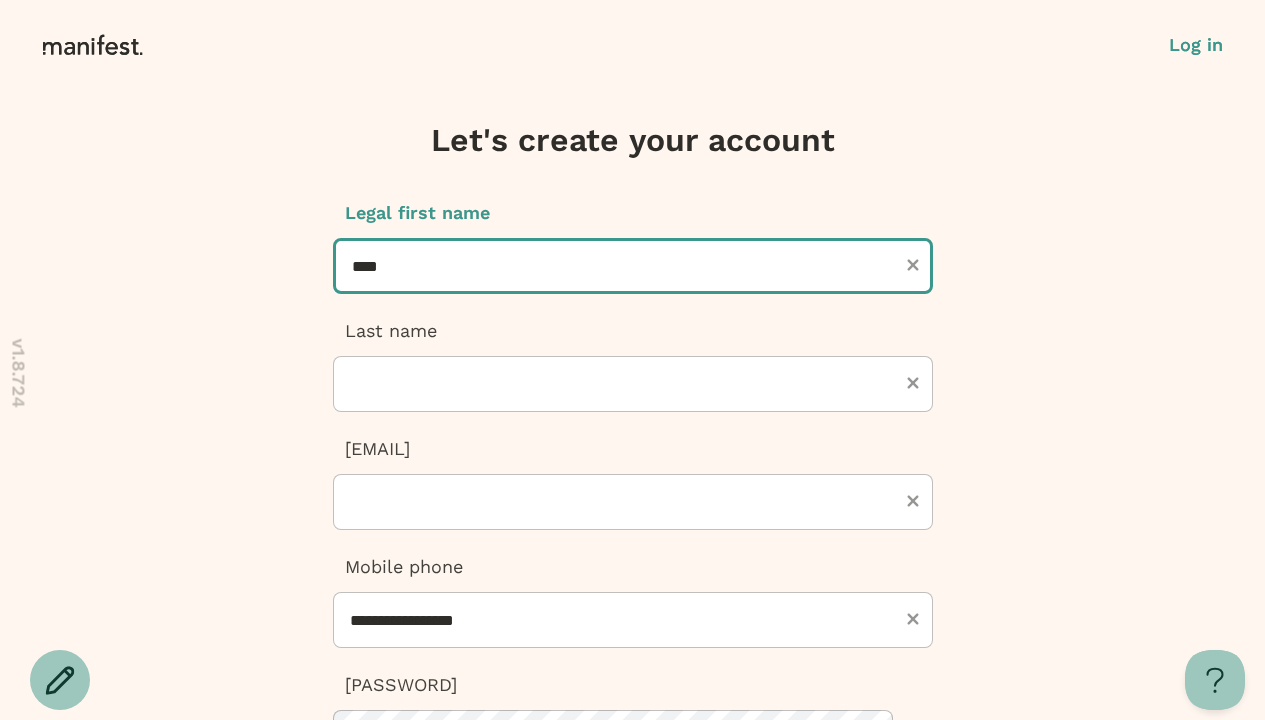 type on "****" 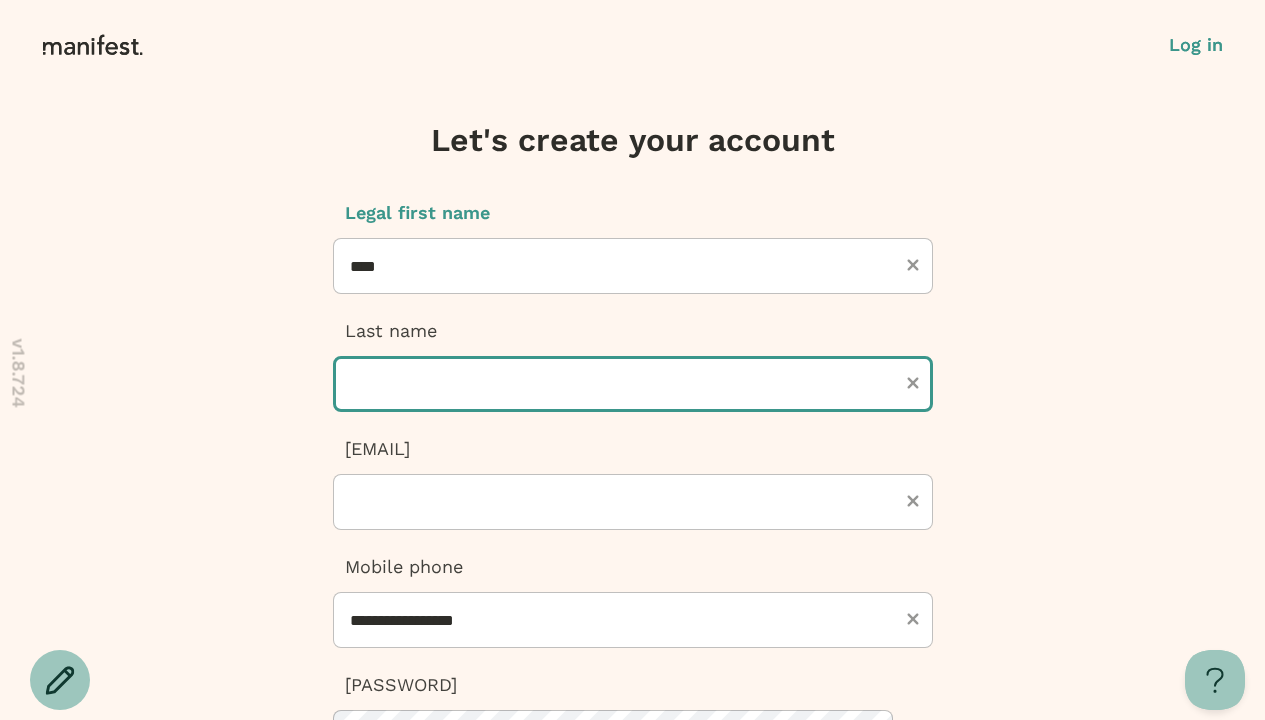 click at bounding box center (633, 384) 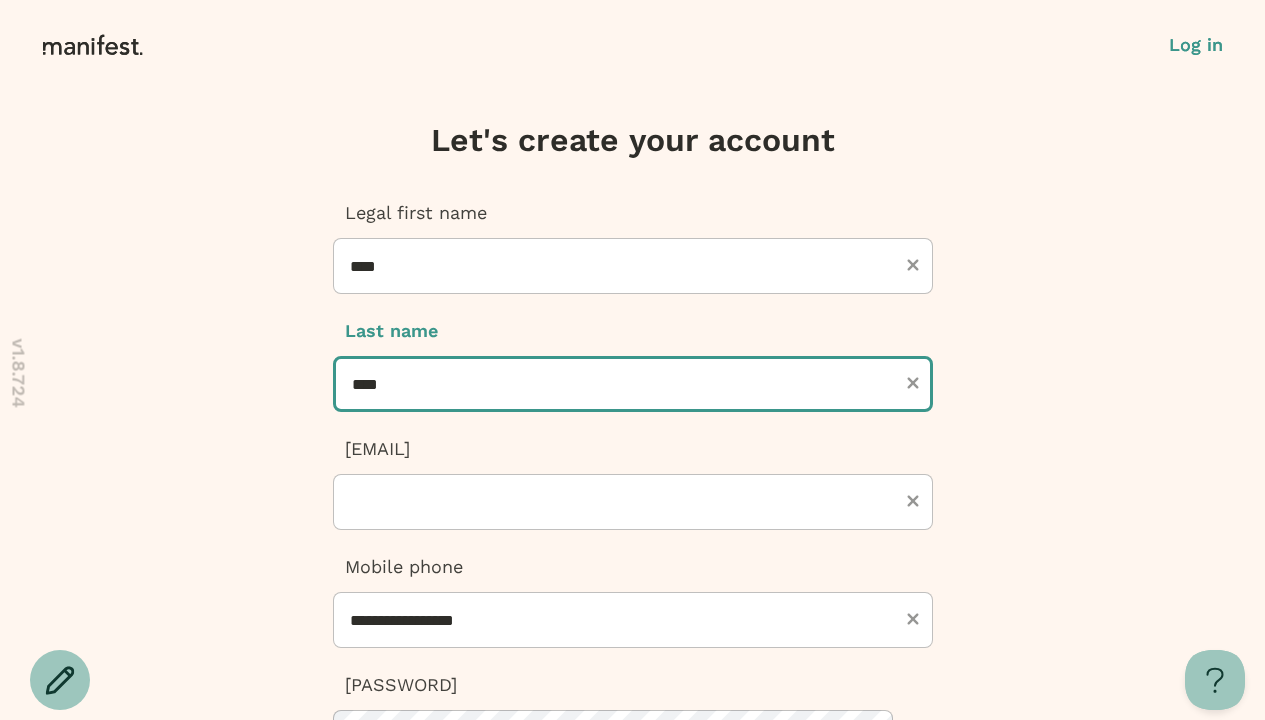 type on "****" 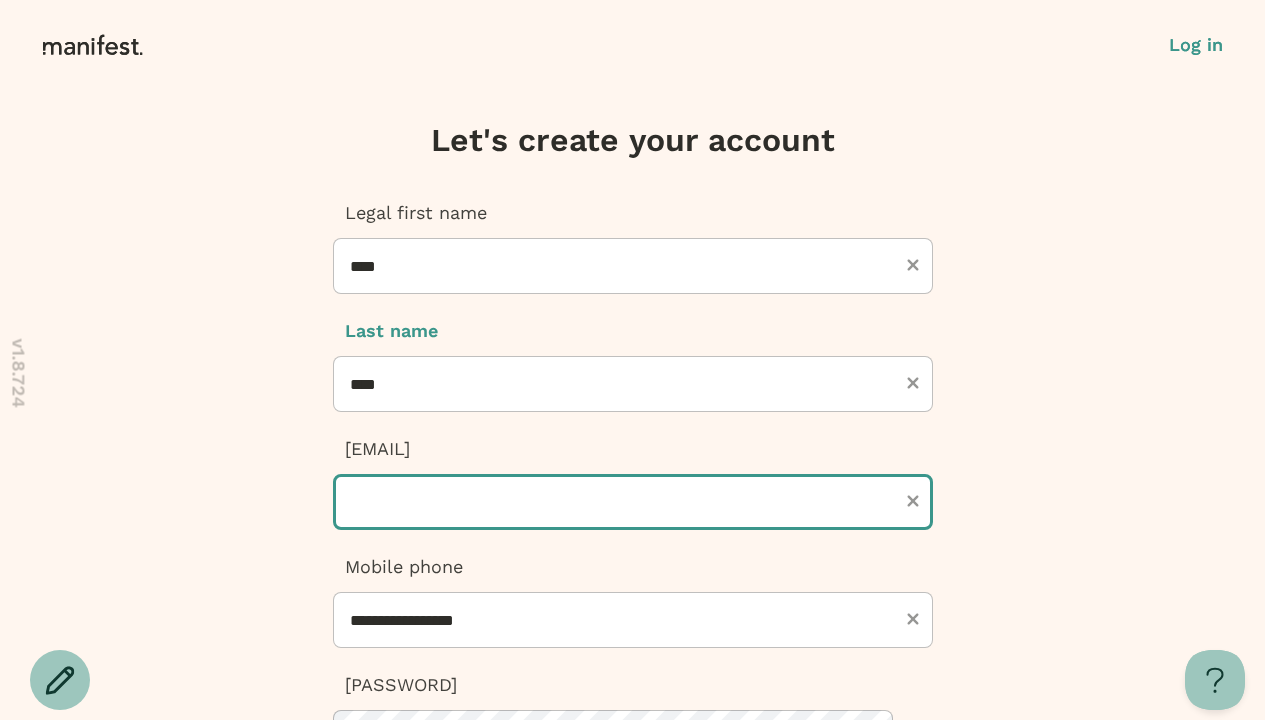 click at bounding box center [633, 502] 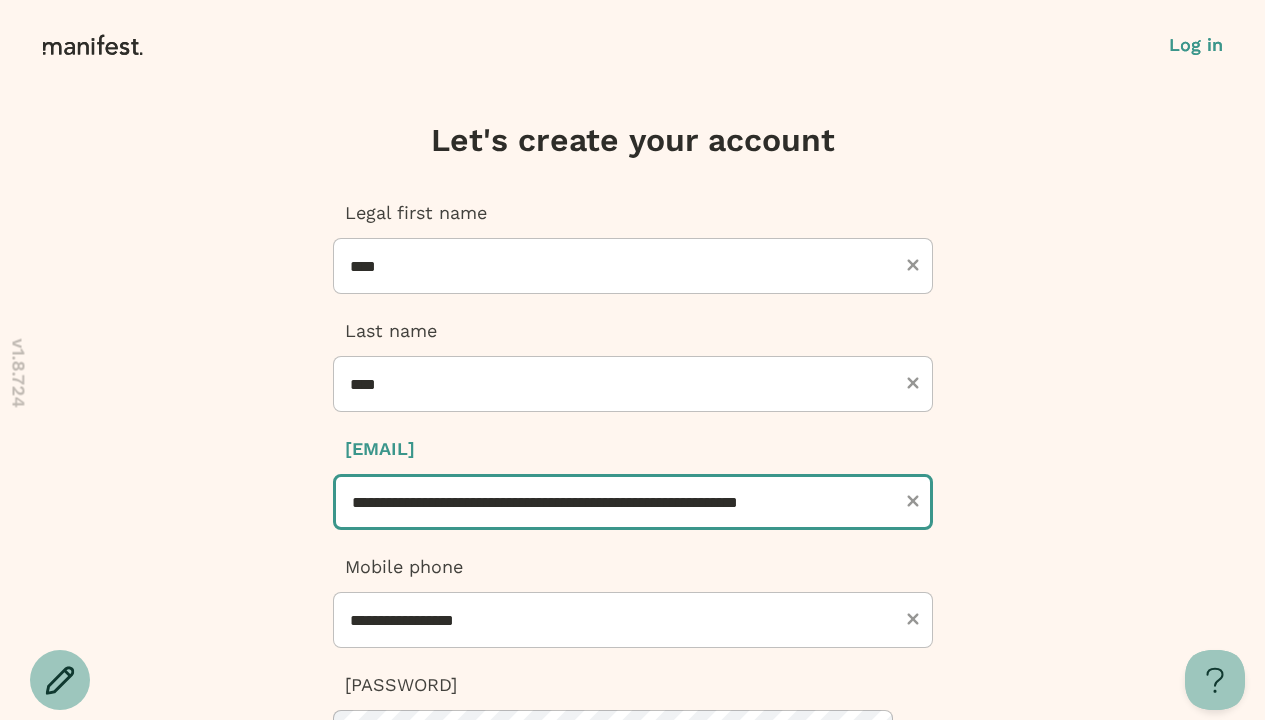 scroll, scrollTop: 0, scrollLeft: 21, axis: horizontal 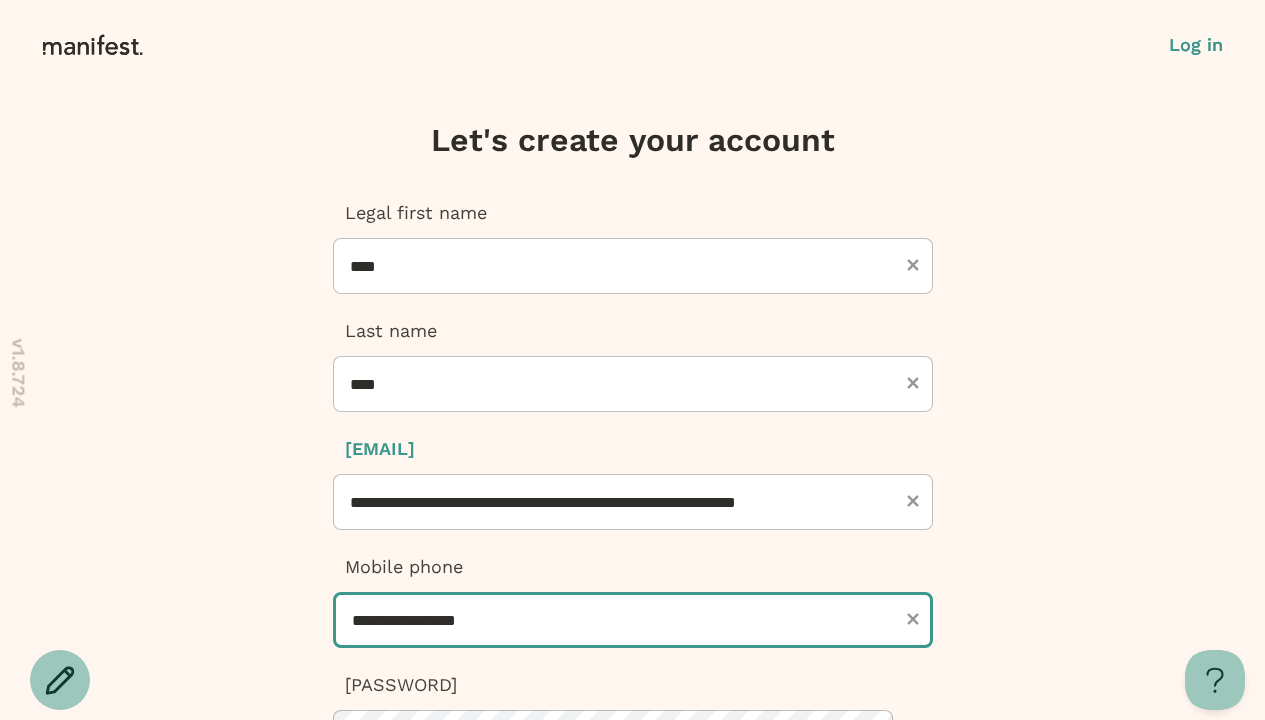 click on "**********" at bounding box center (633, 620) 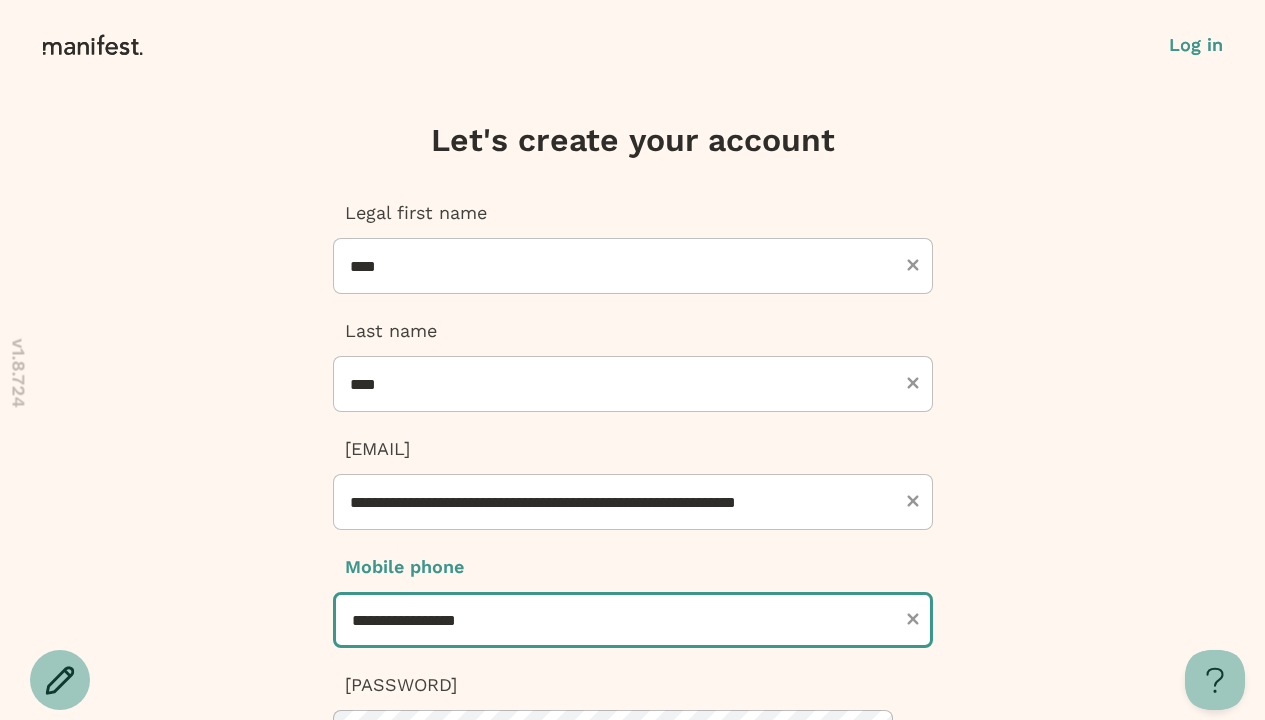 scroll, scrollTop: 0, scrollLeft: 0, axis: both 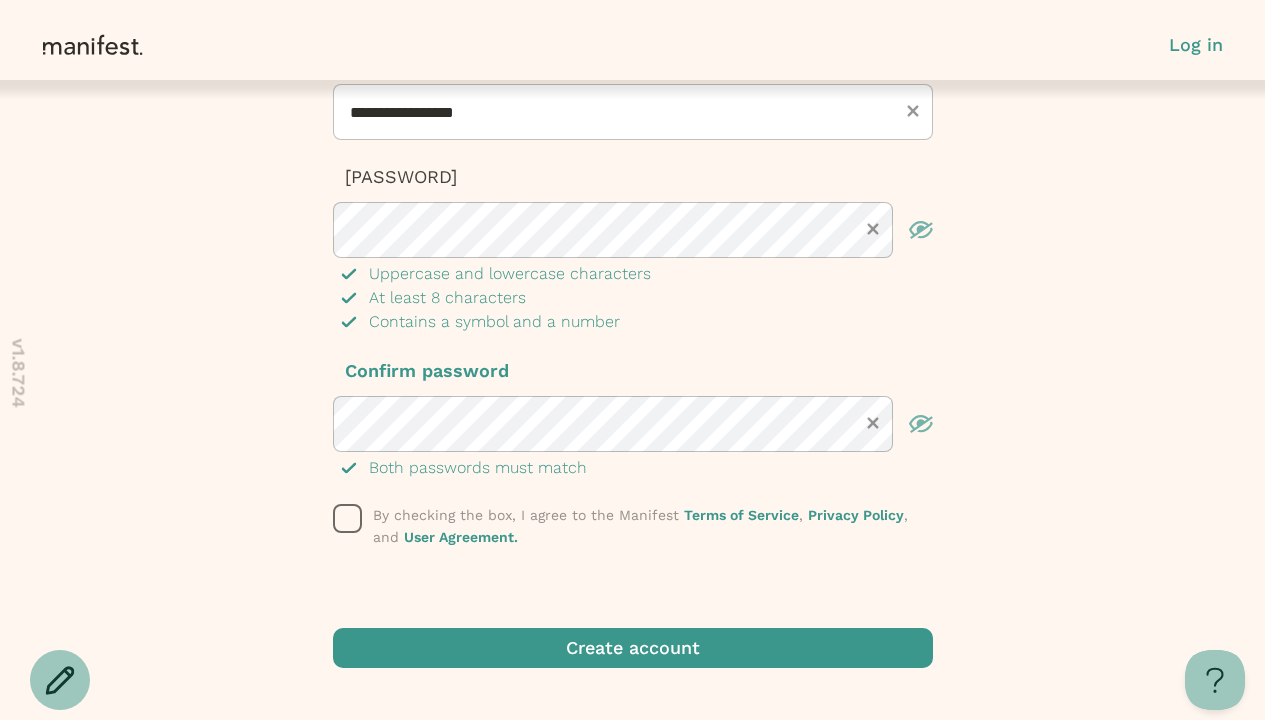 click at bounding box center (348, 519) 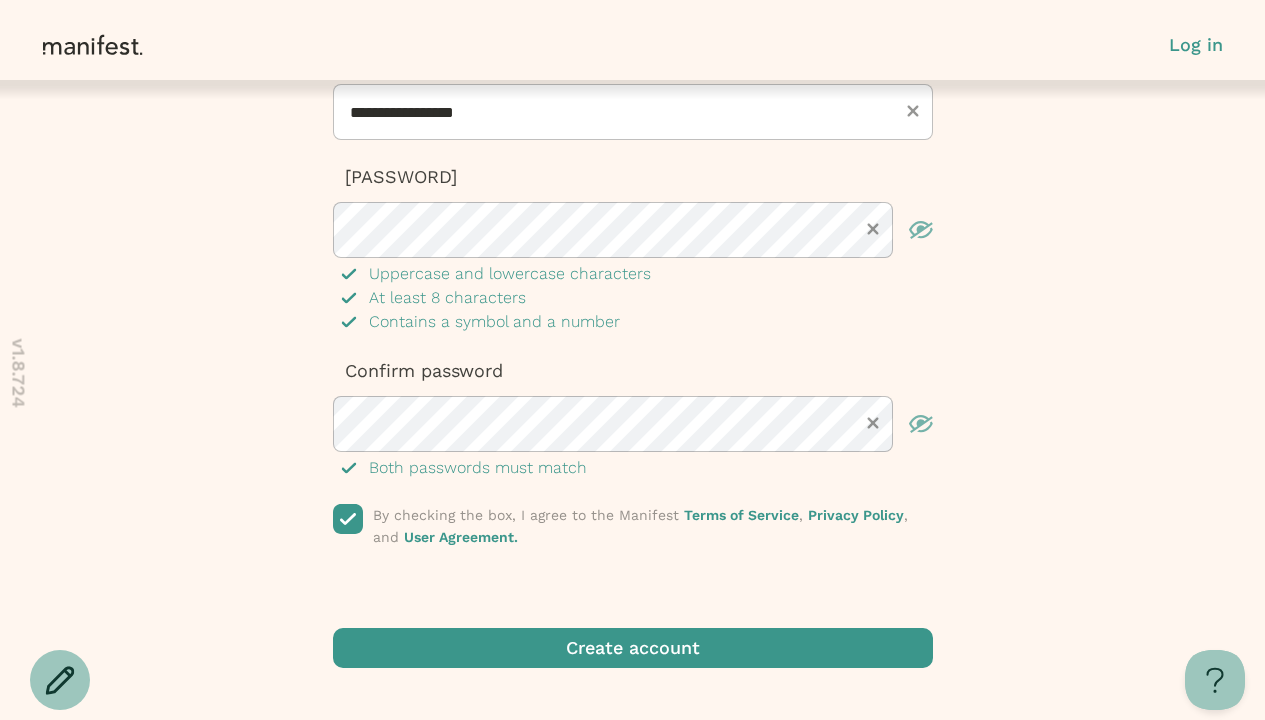 click at bounding box center [633, 648] 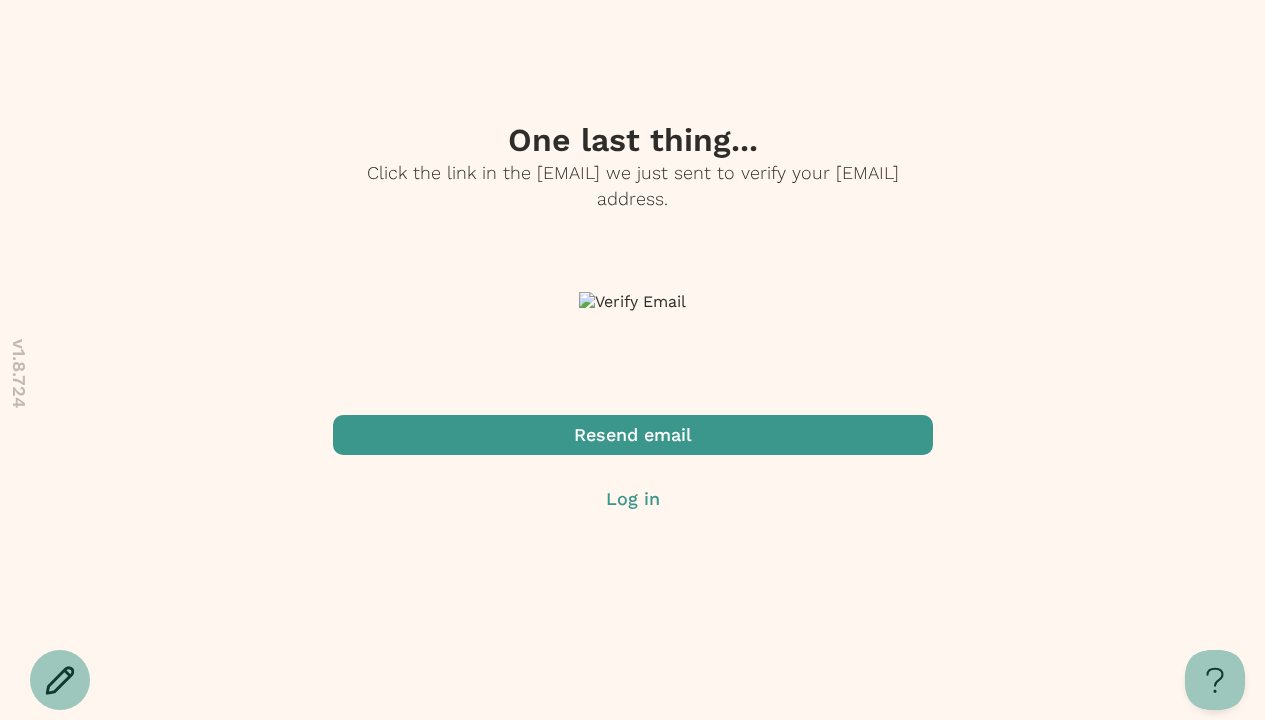 scroll, scrollTop: 0, scrollLeft: 0, axis: both 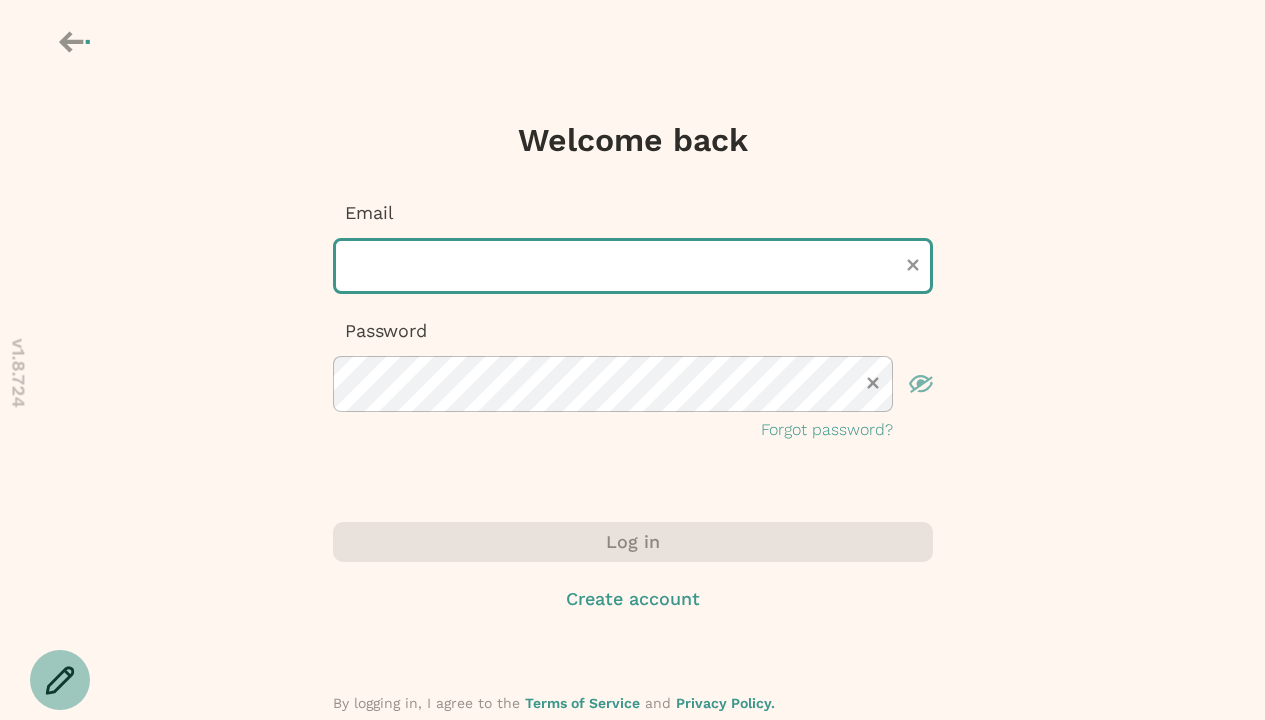 click at bounding box center [633, 266] 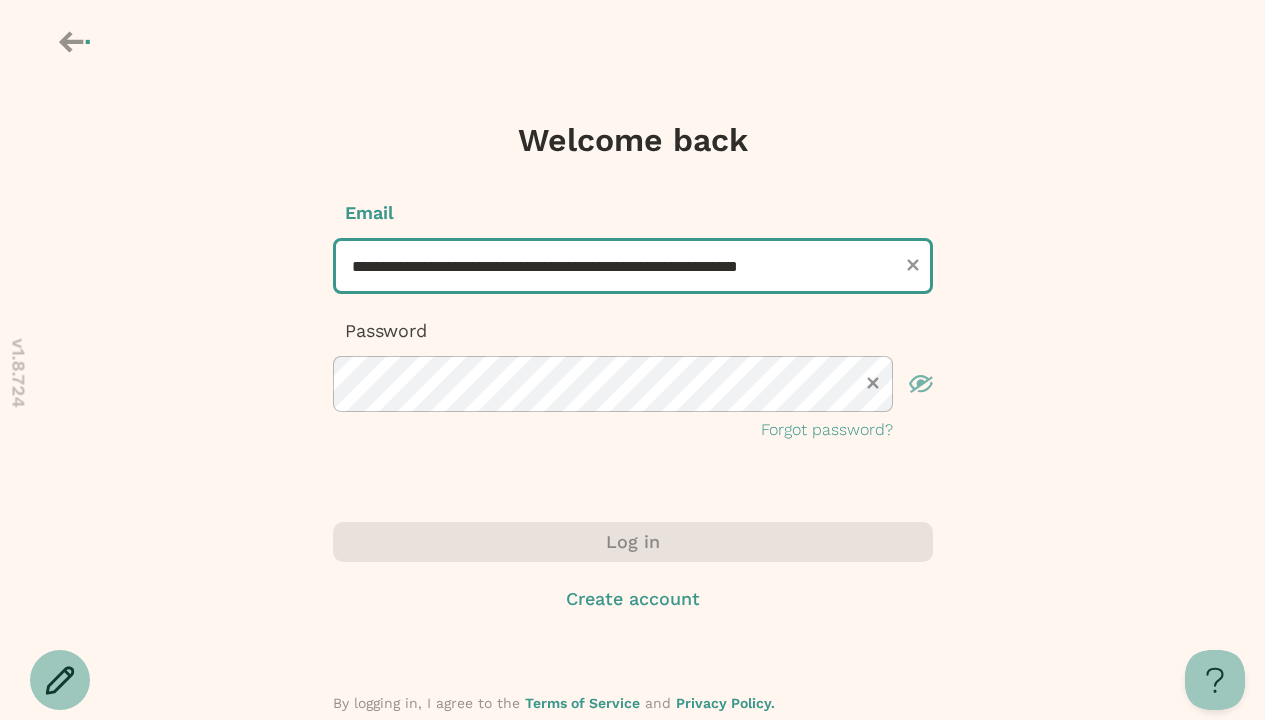 scroll, scrollTop: 0, scrollLeft: 0, axis: both 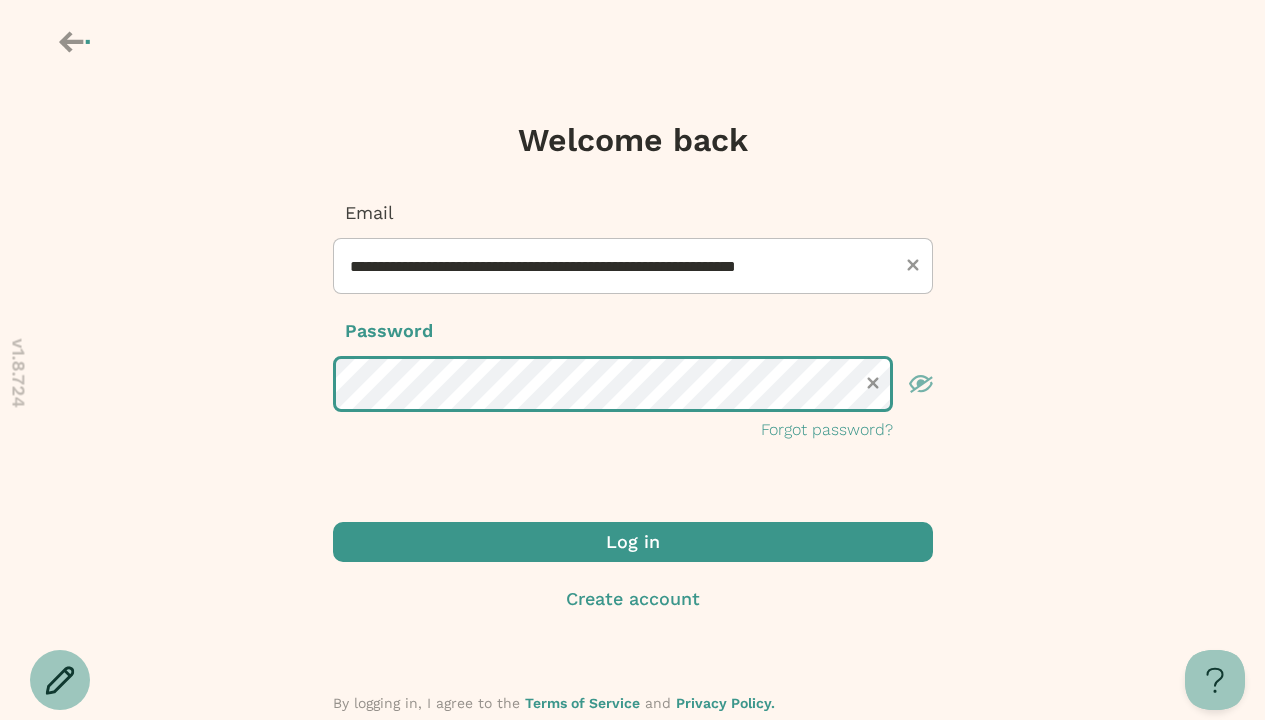 click on "Log in" at bounding box center (633, 542) 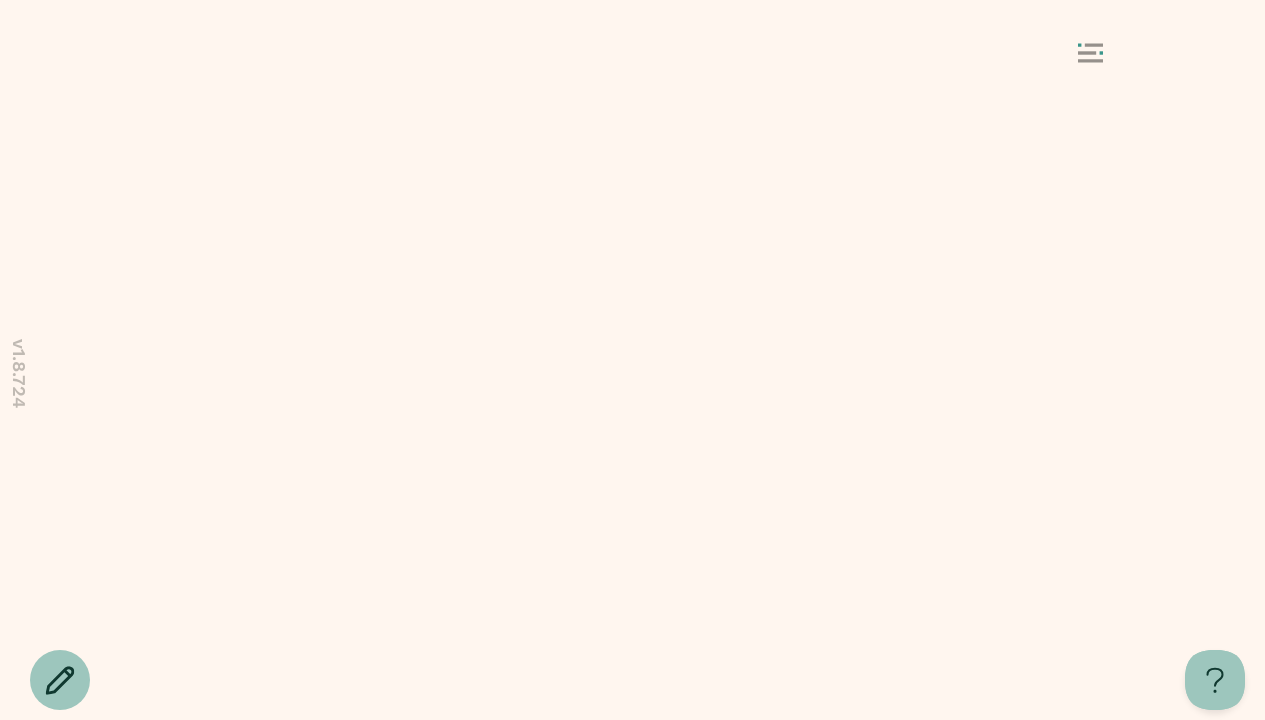 scroll, scrollTop: 0, scrollLeft: 0, axis: both 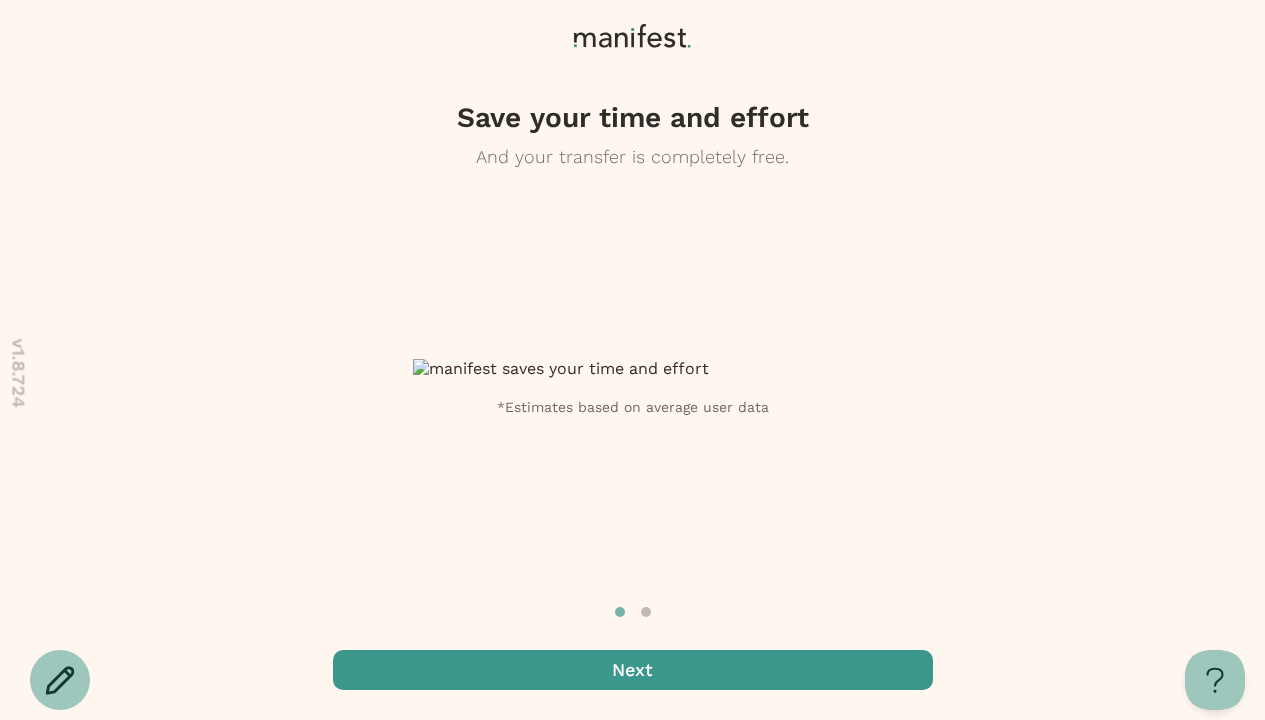 click at bounding box center [633, 670] 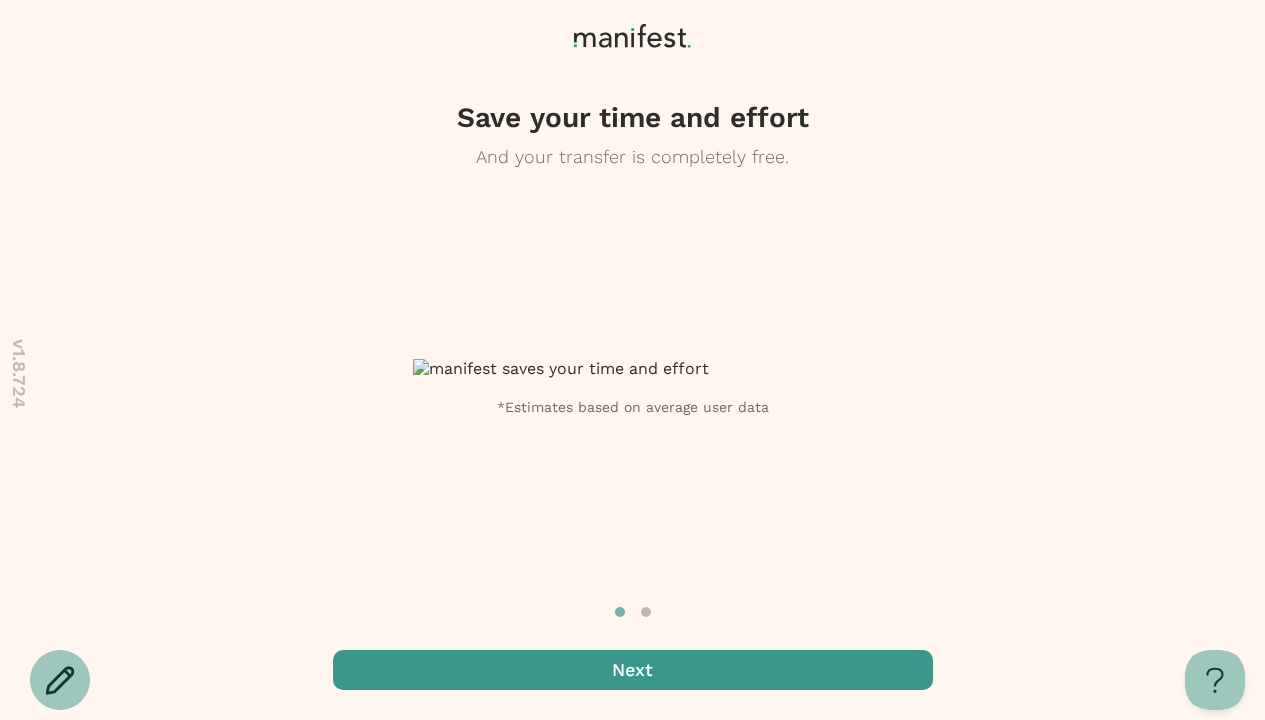 click at bounding box center [633, 670] 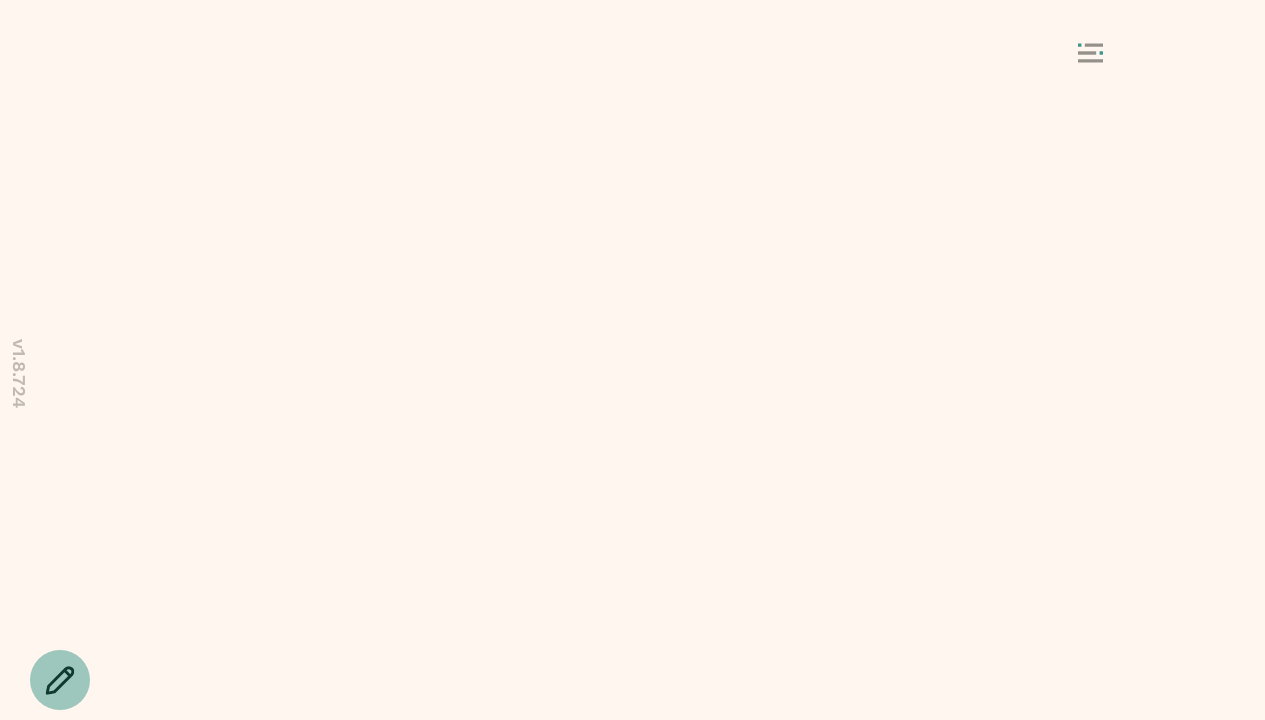 scroll, scrollTop: 0, scrollLeft: 0, axis: both 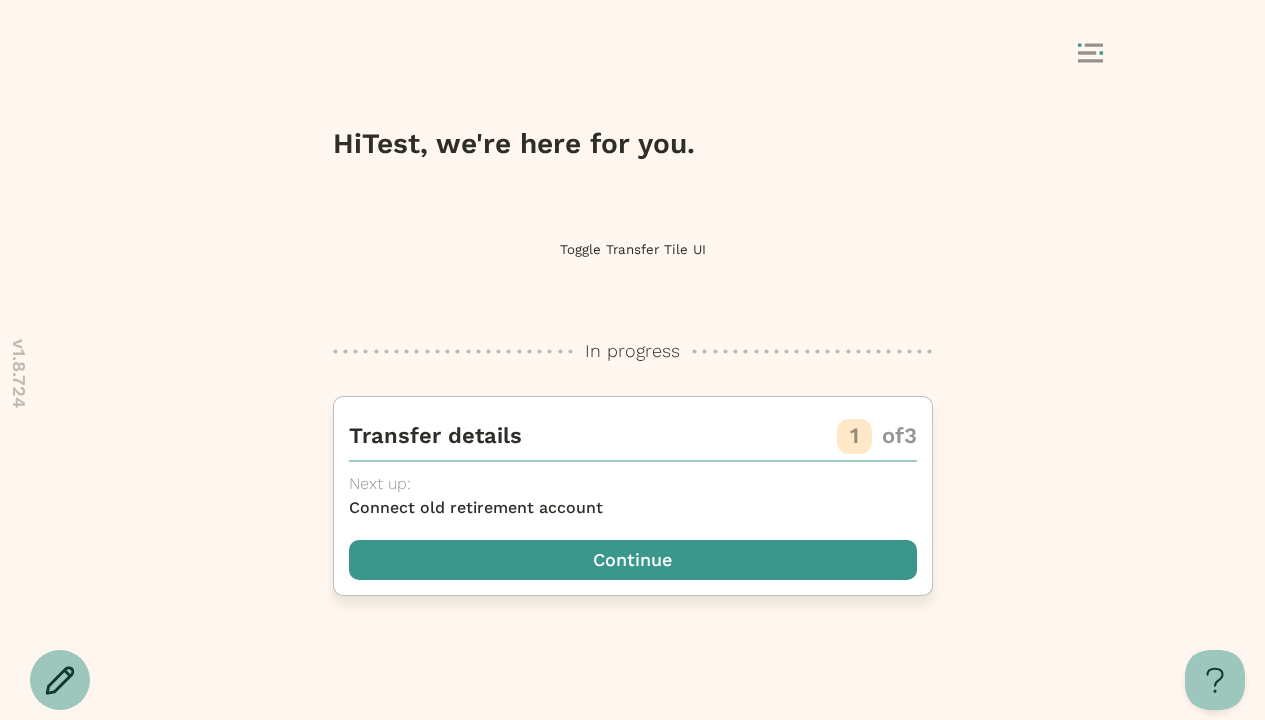 click at bounding box center (633, 560) 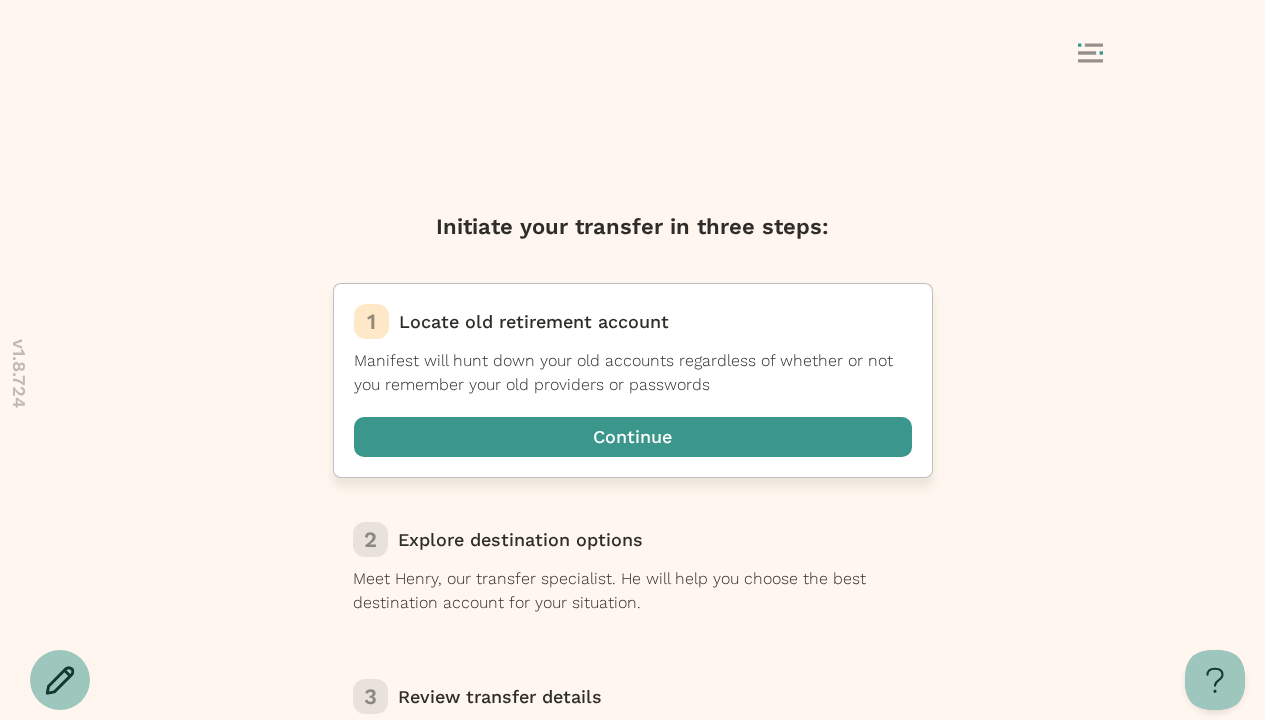 click at bounding box center (633, 437) 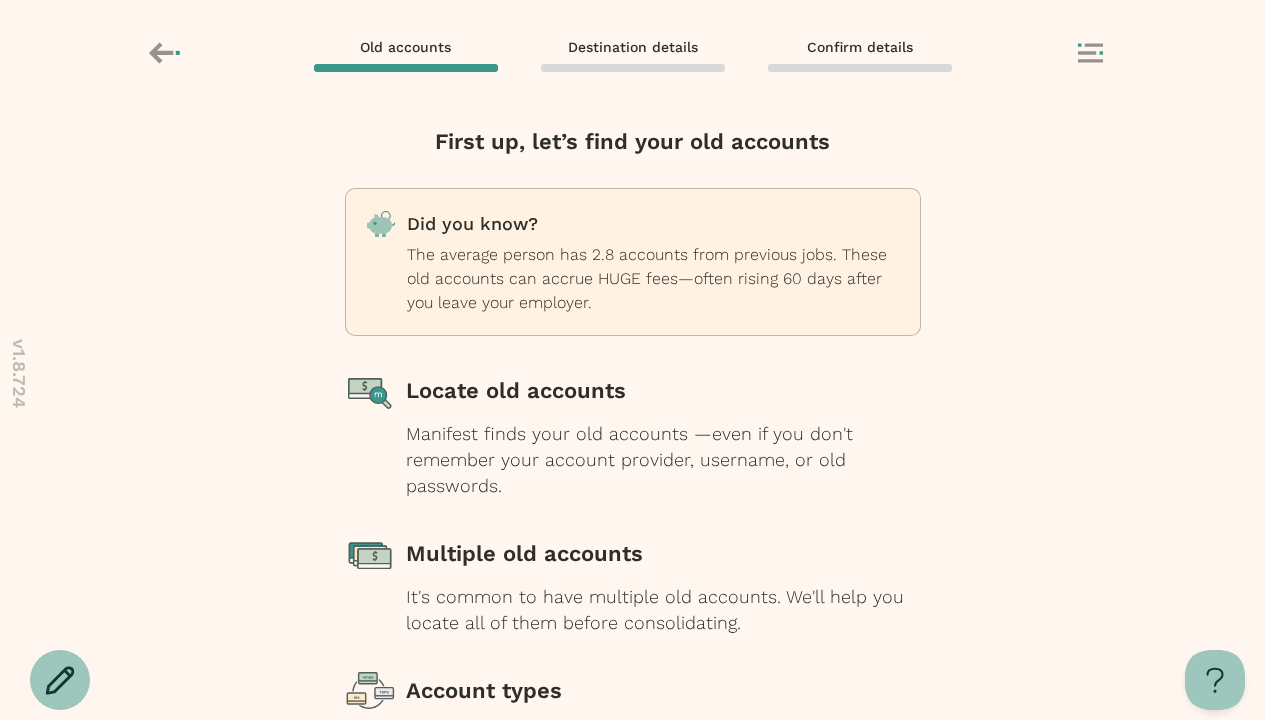 click at bounding box center (633, 849) 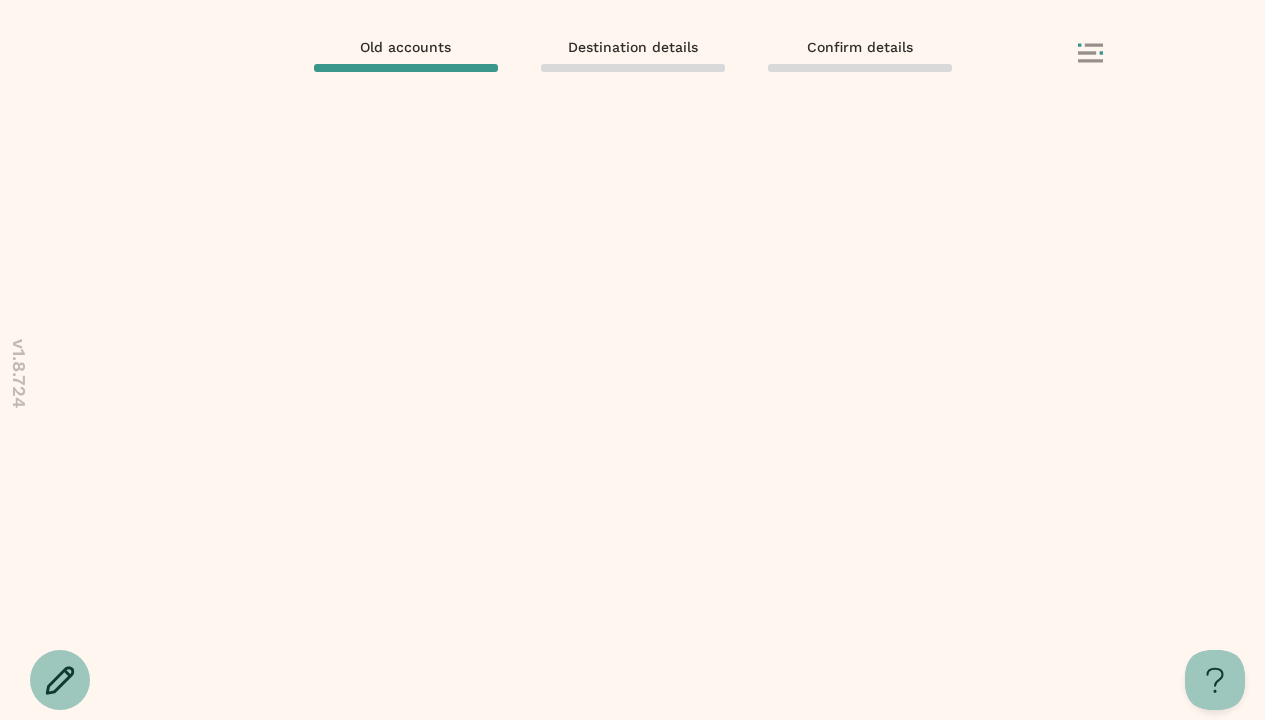 scroll, scrollTop: 0, scrollLeft: 0, axis: both 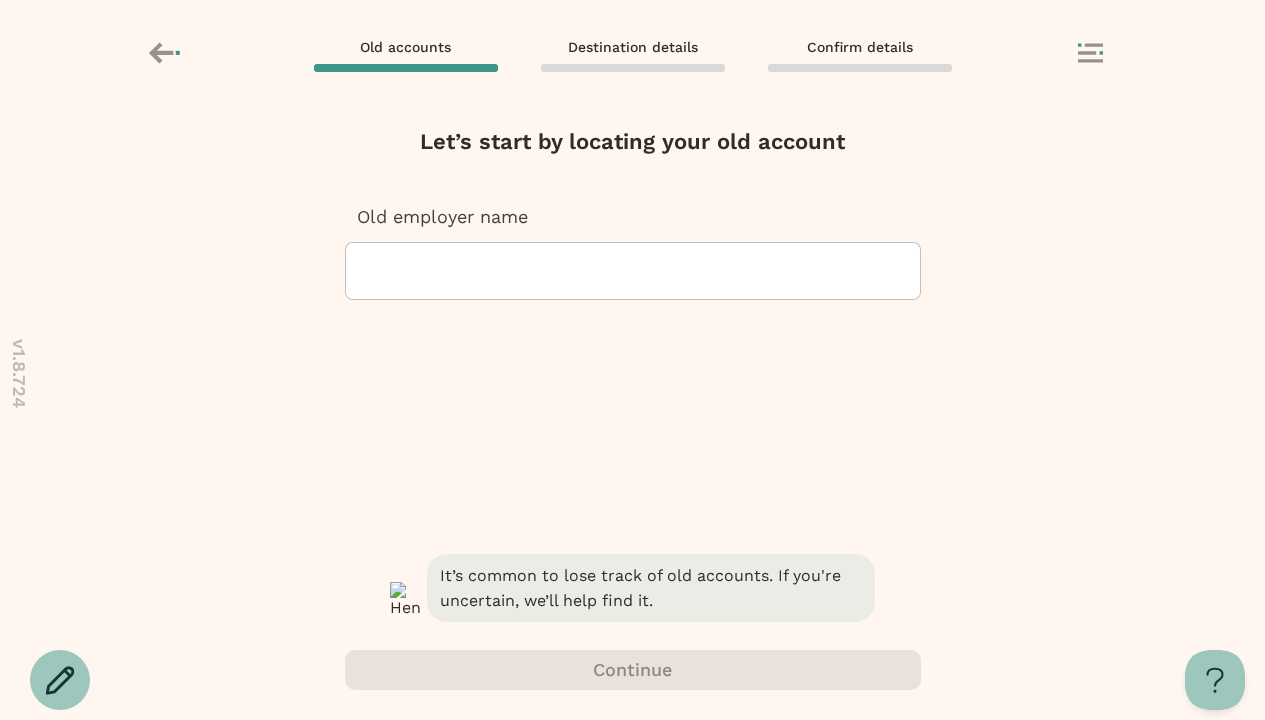 click at bounding box center [364, 271] 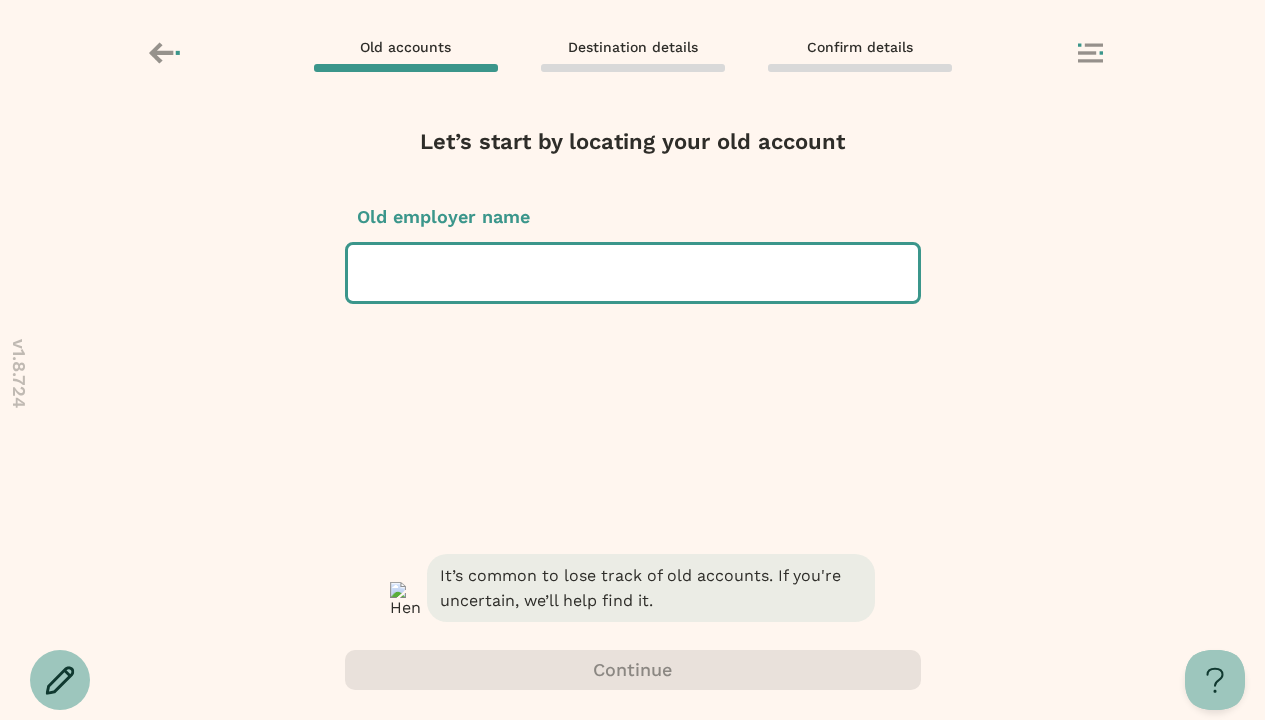 scroll, scrollTop: 0, scrollLeft: 0, axis: both 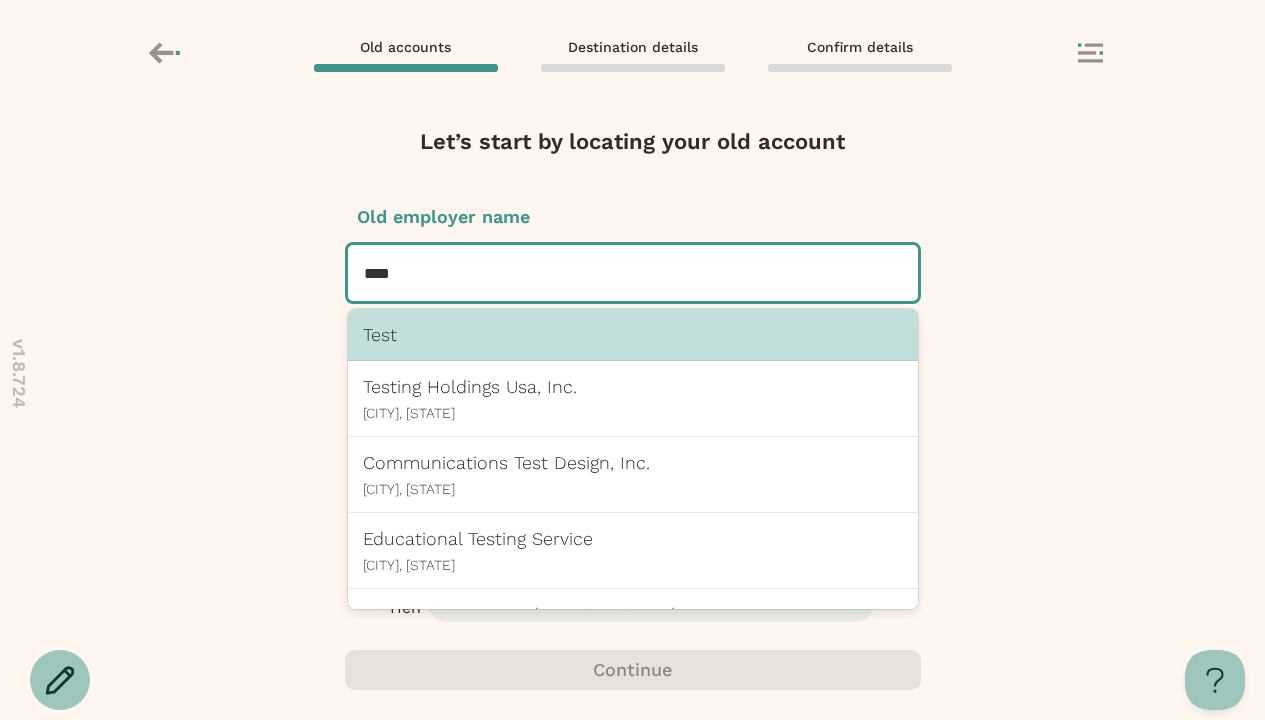 click on "Test" at bounding box center [633, 334] 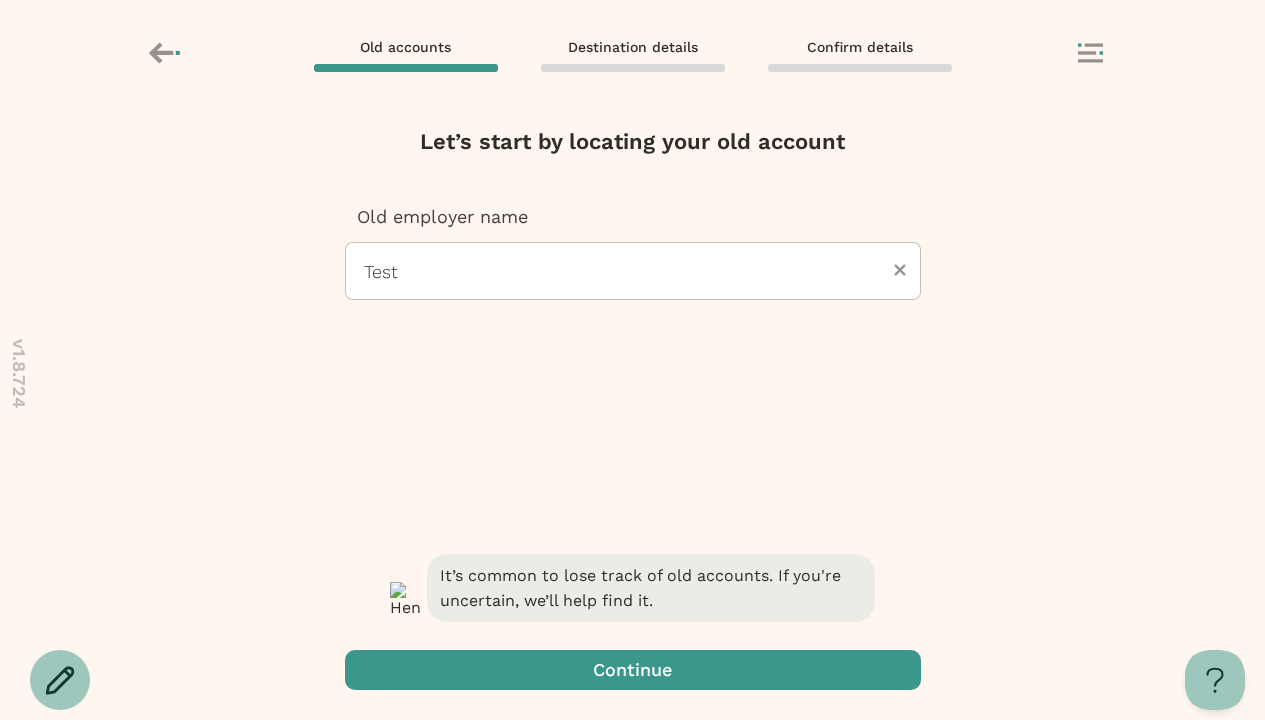 click at bounding box center [633, 670] 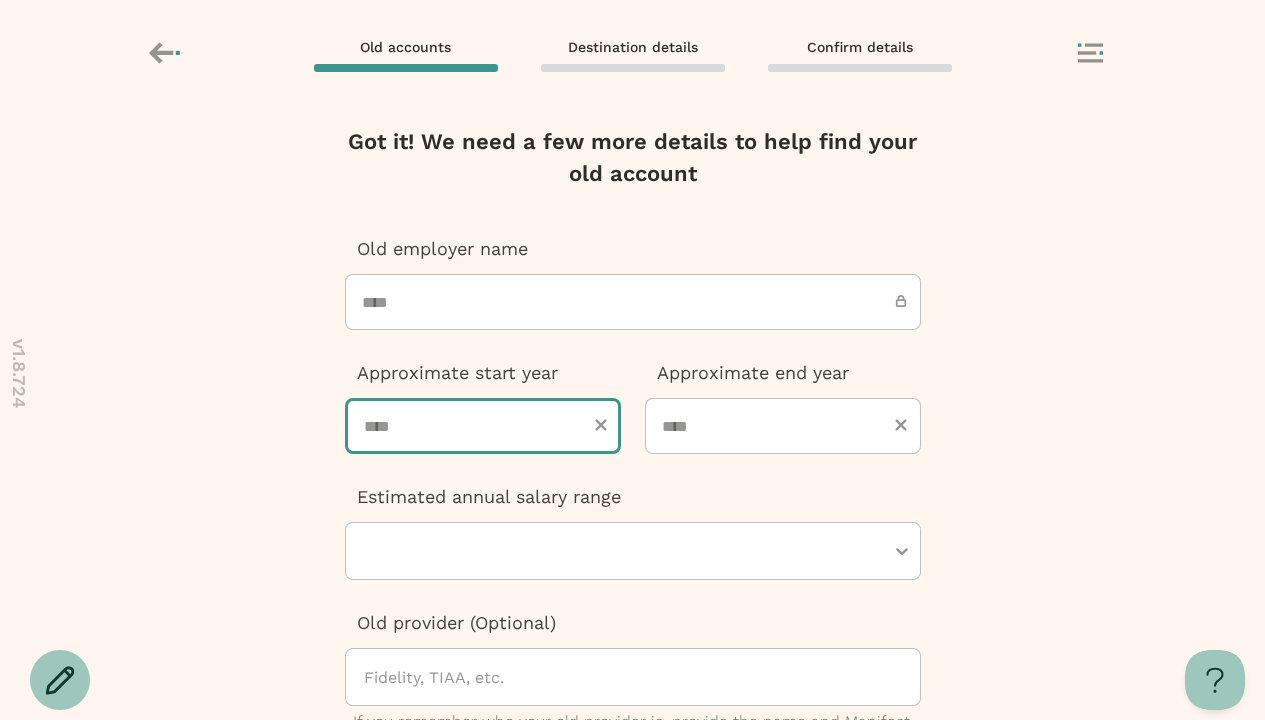 click at bounding box center [483, 426] 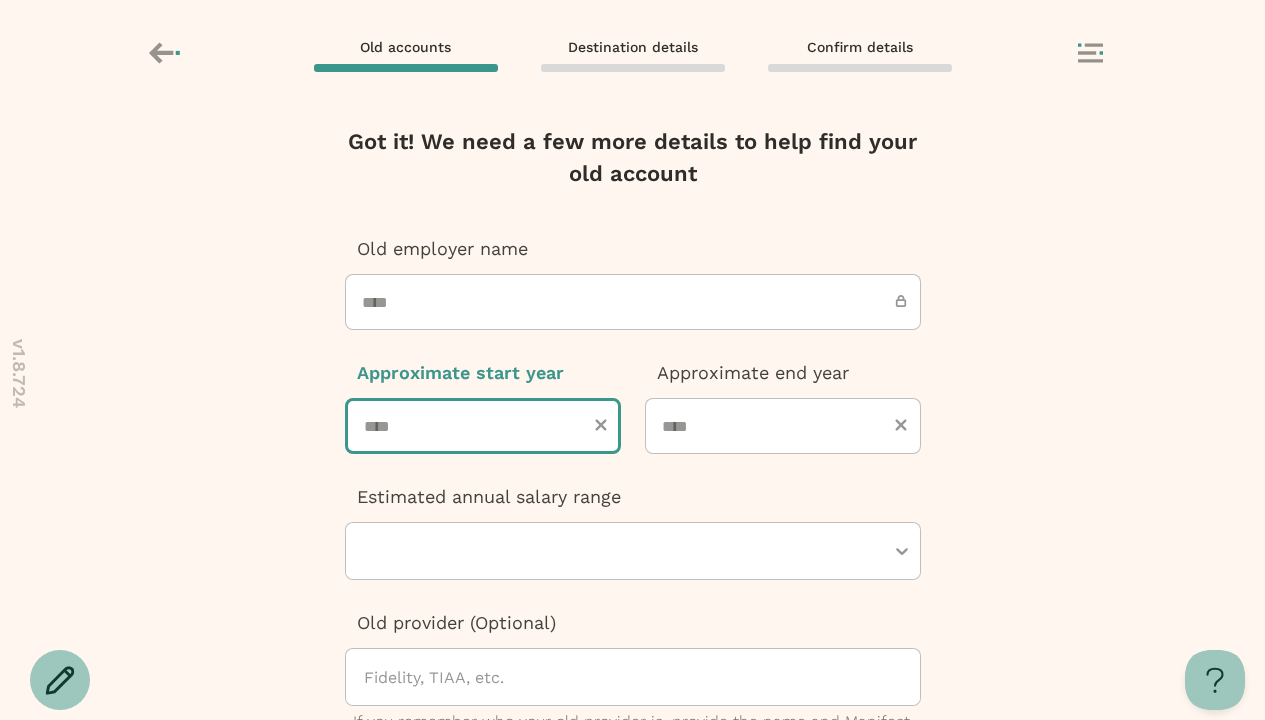 type on "****" 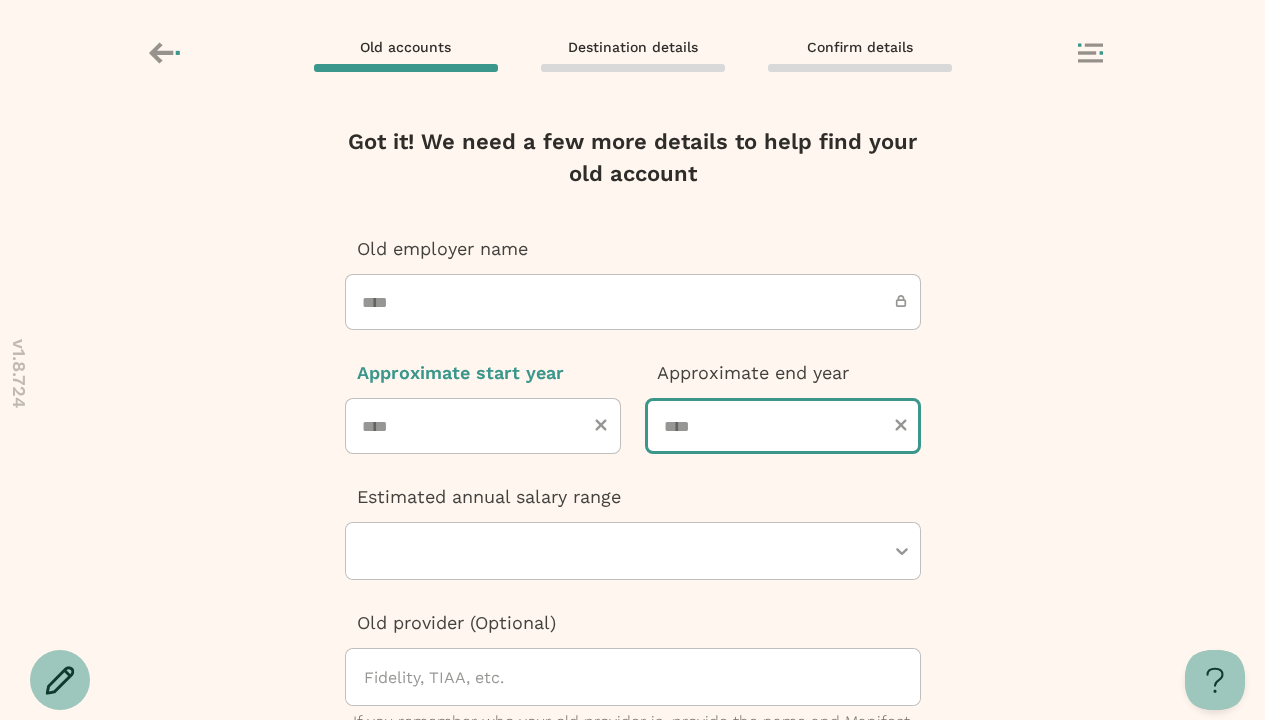 click at bounding box center [783, 426] 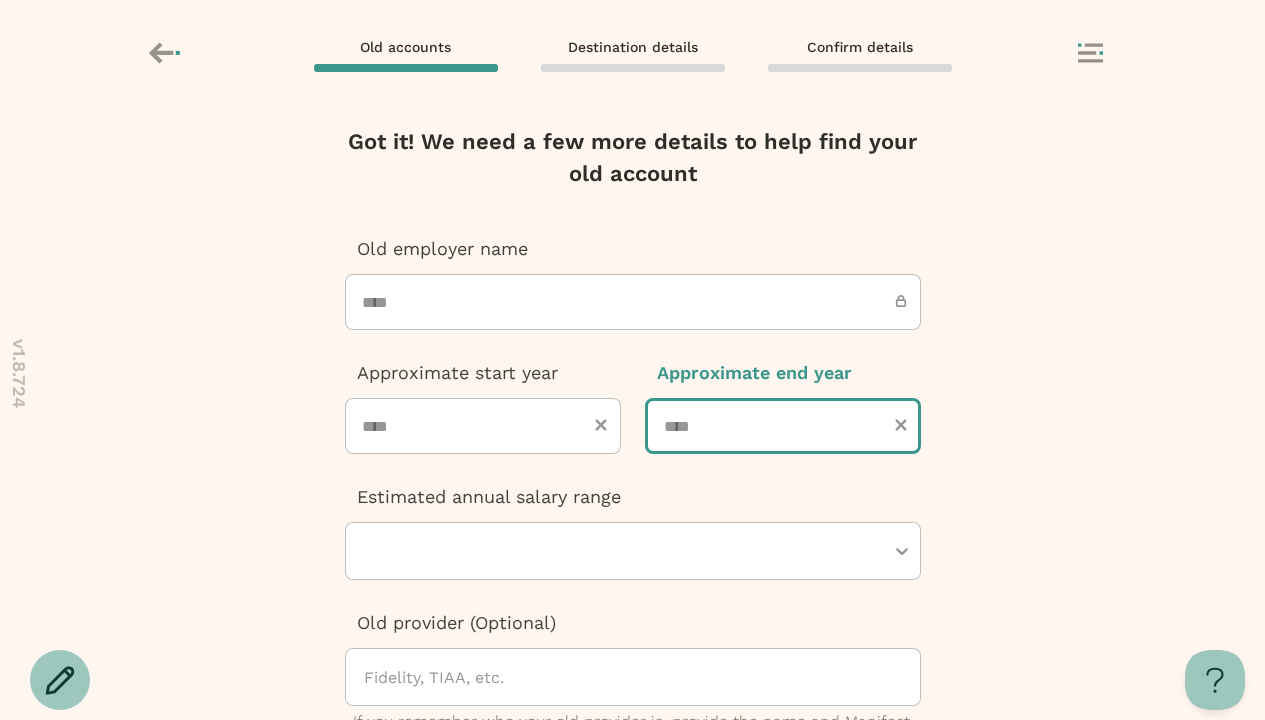 type on "****" 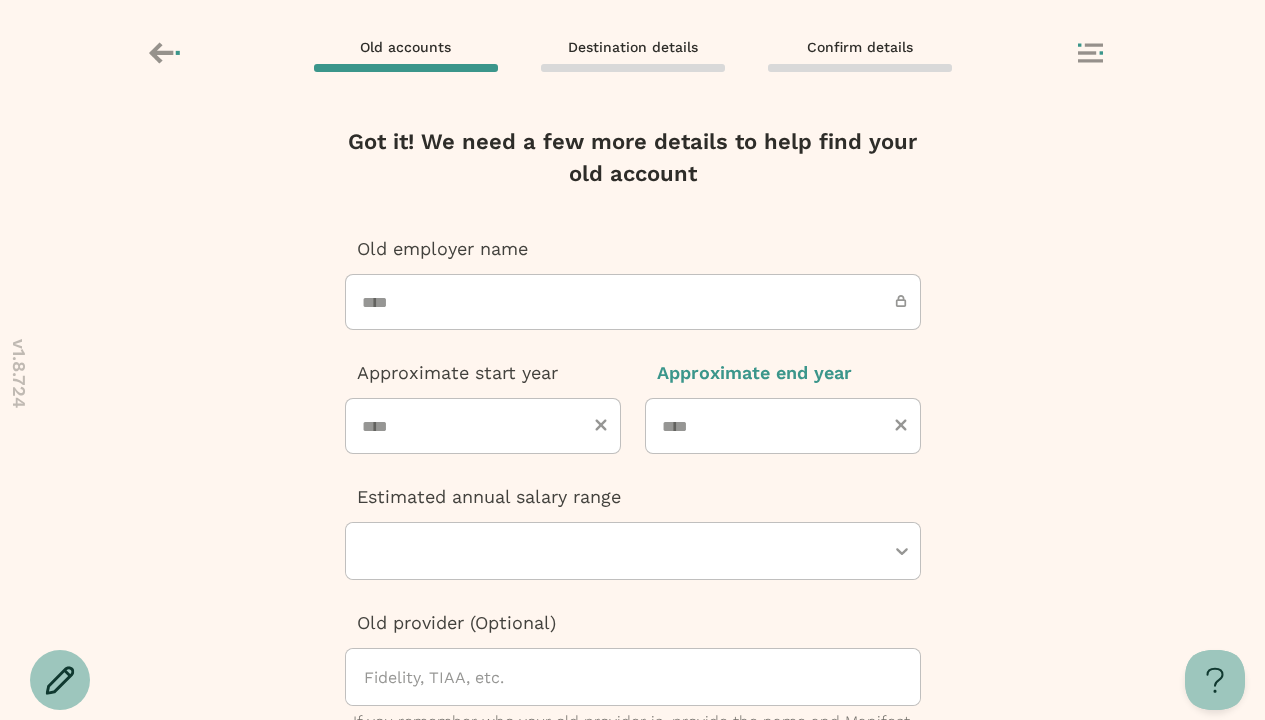 click at bounding box center (623, 551) 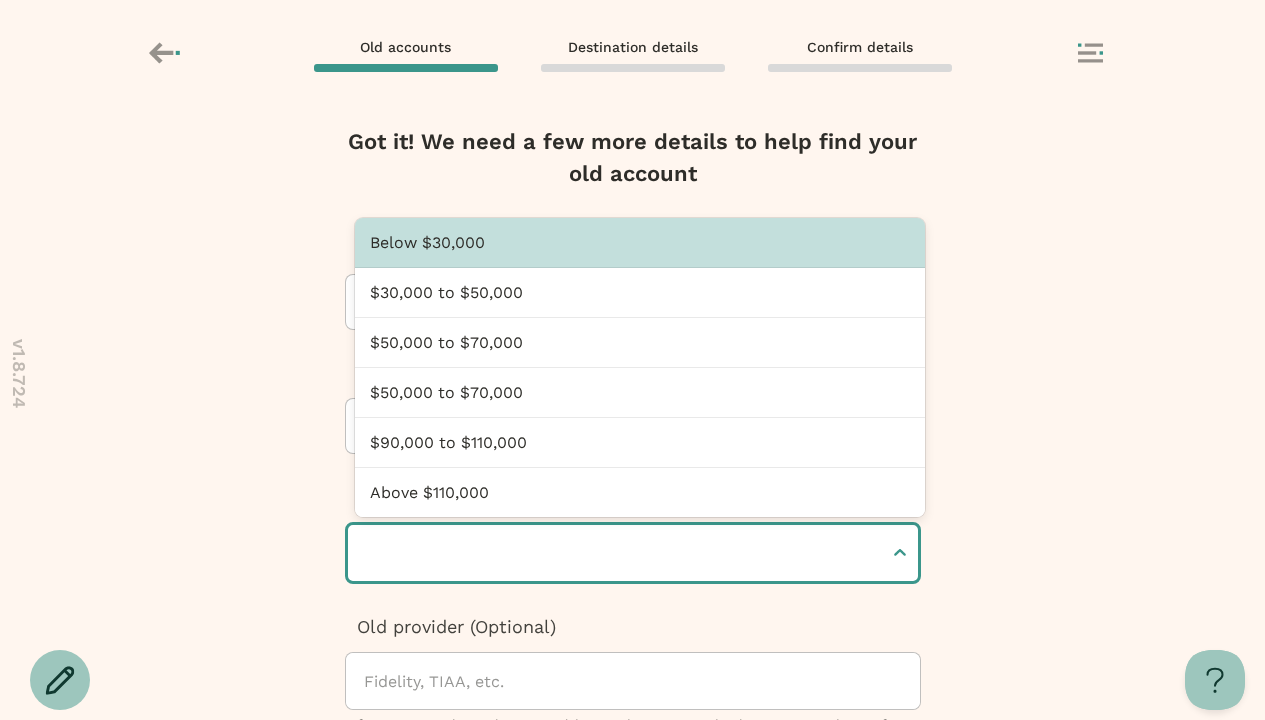click at bounding box center [366, 553] 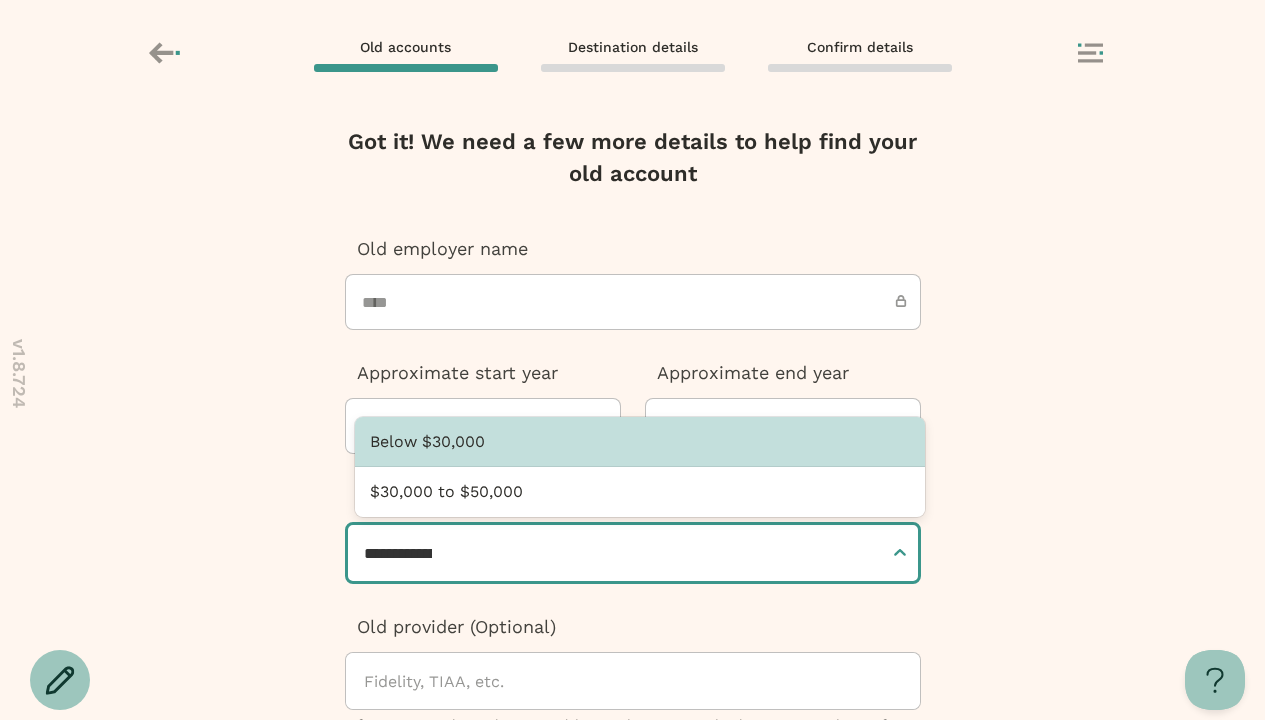 type on "**********" 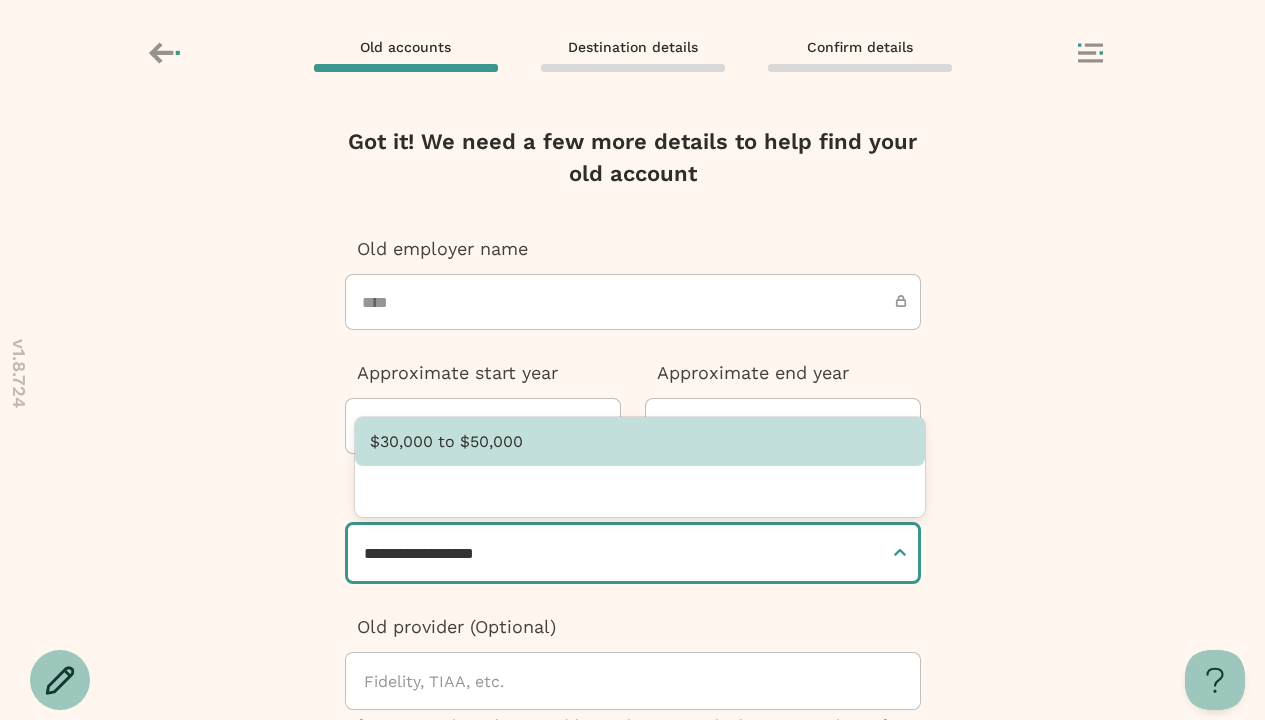 type 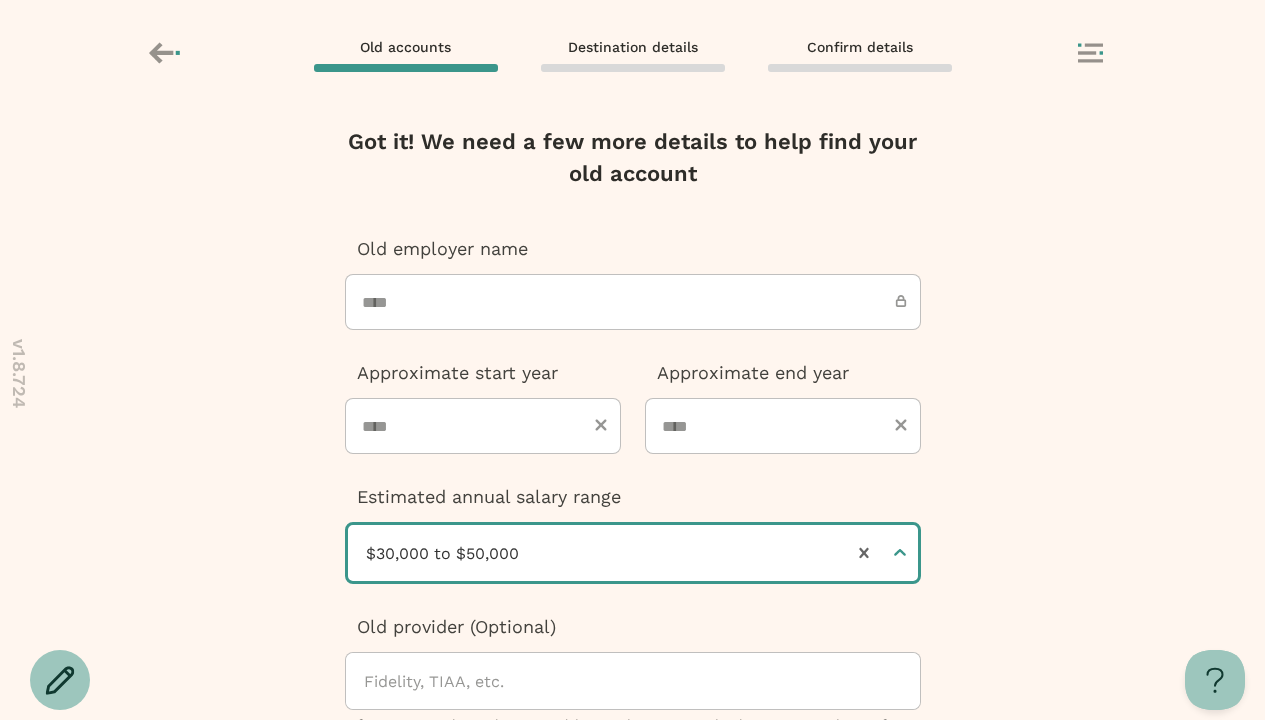 click at bounding box center (633, 990) 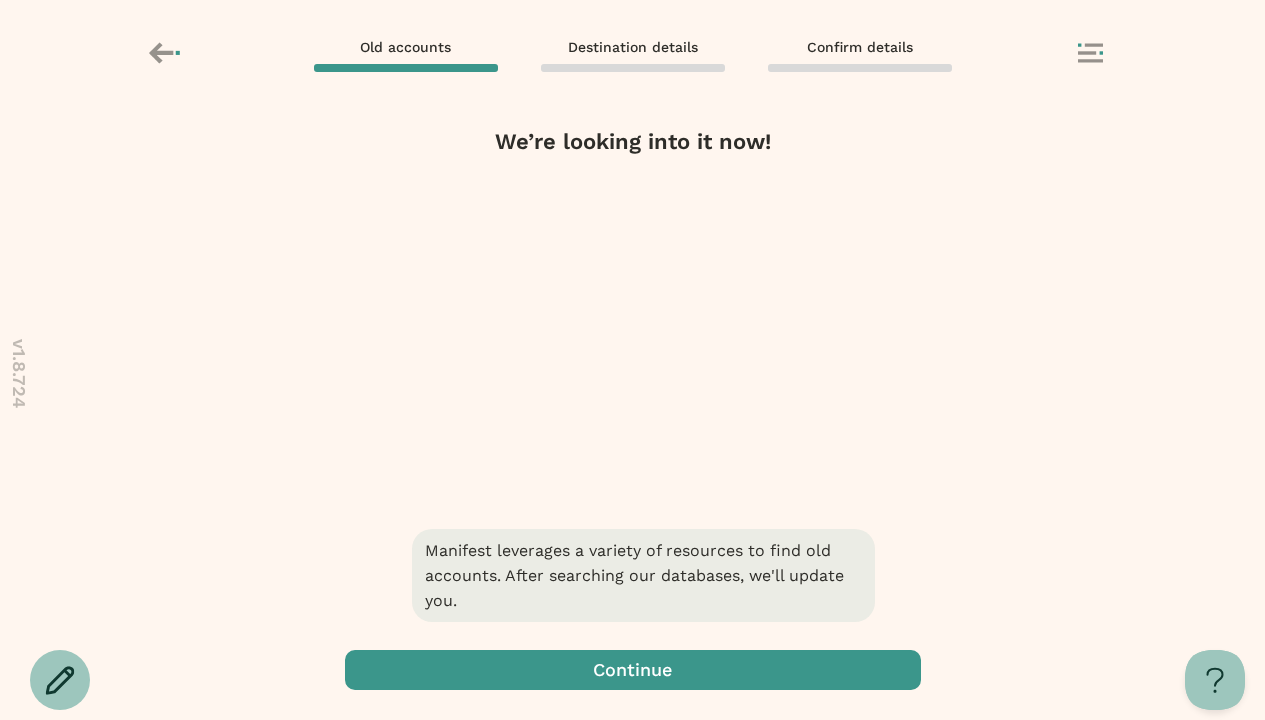 click at bounding box center [633, 670] 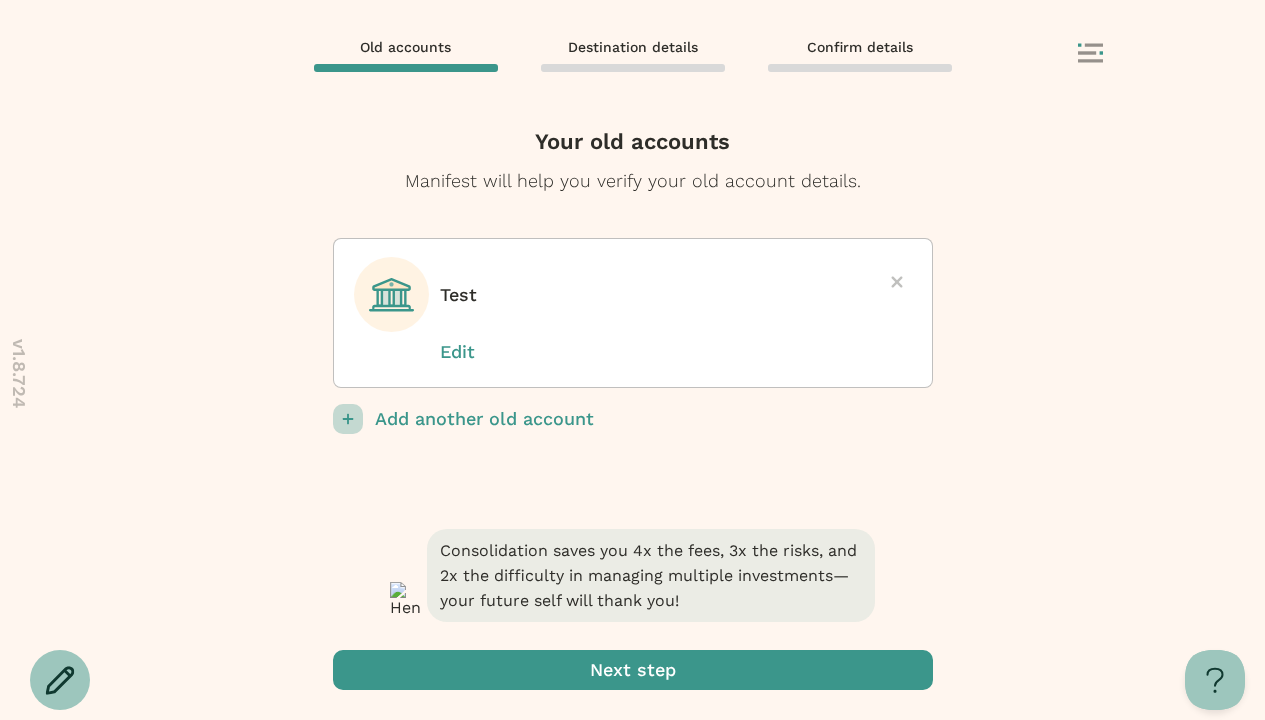 click at bounding box center [633, 670] 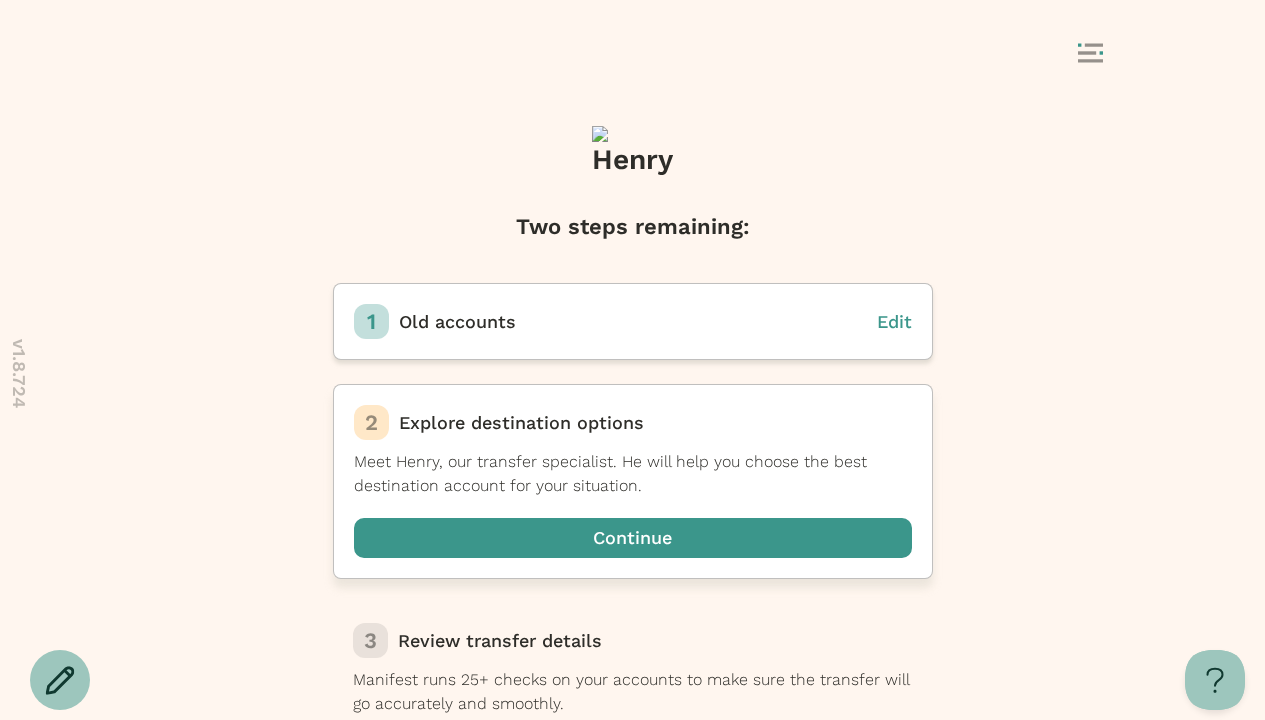 click at bounding box center [633, 538] 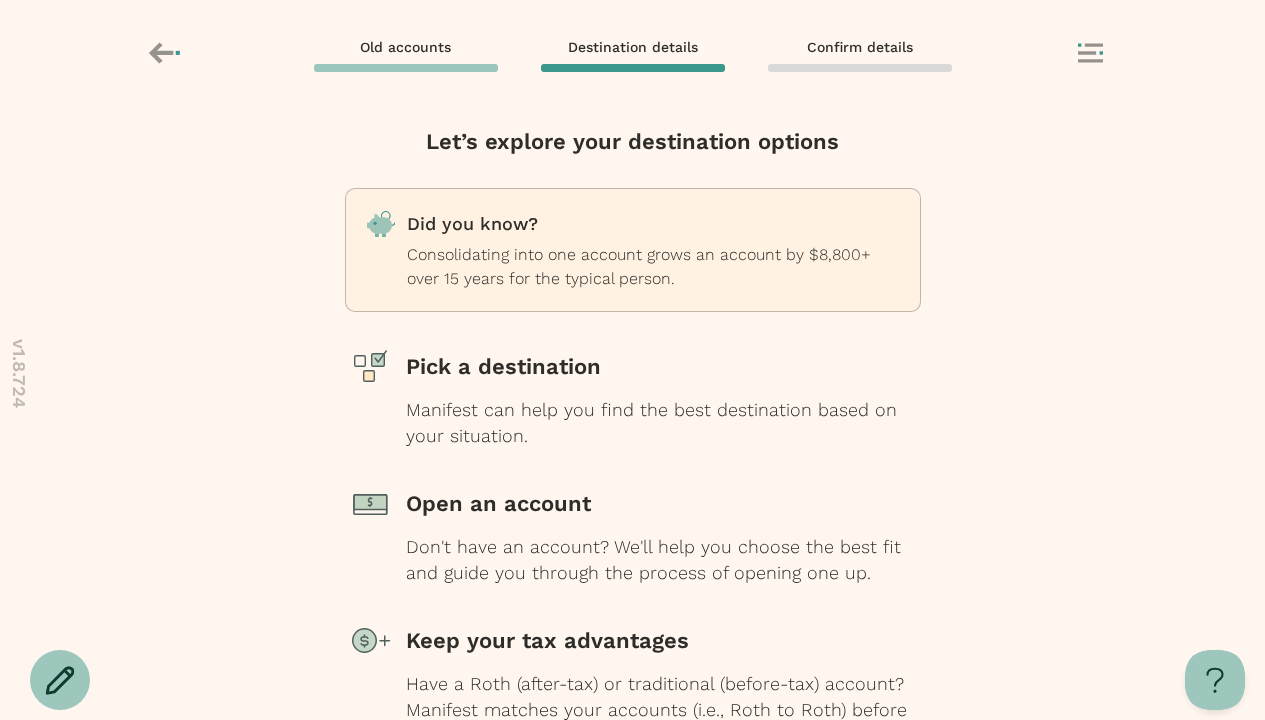 click at bounding box center (633, 799) 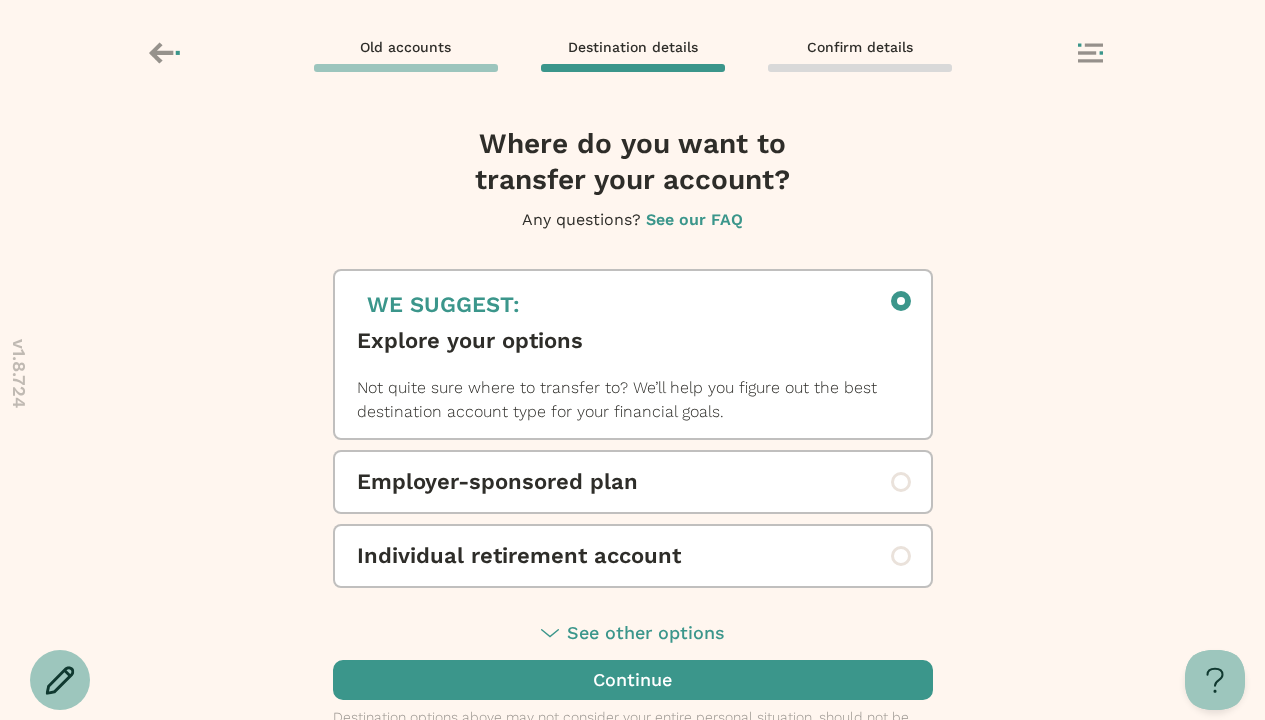 scroll, scrollTop: 0, scrollLeft: 0, axis: both 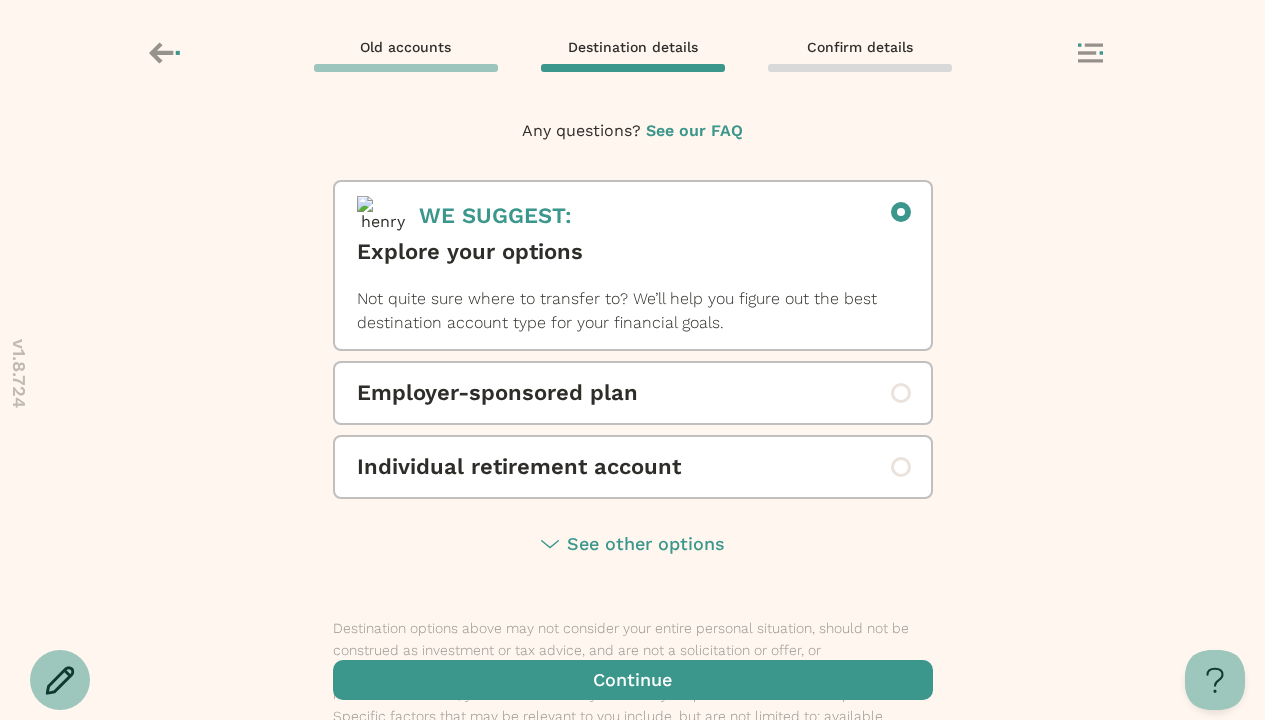 click at bounding box center (633, 680) 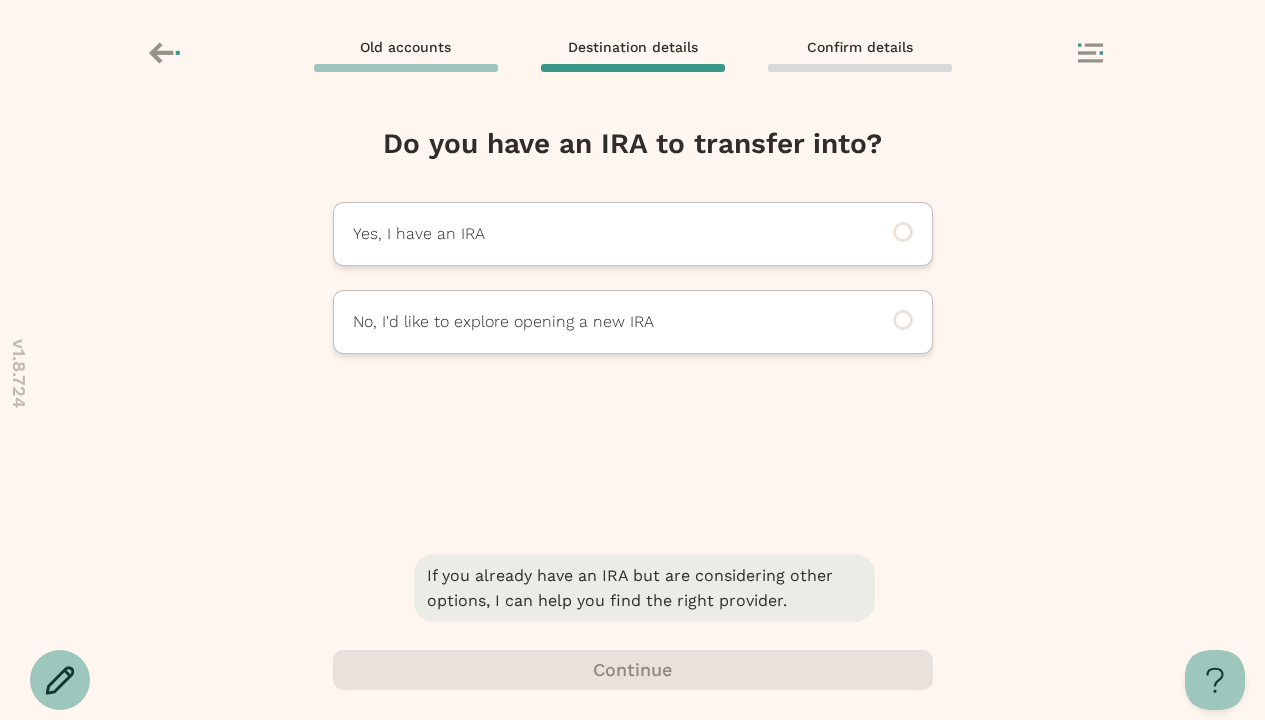 scroll, scrollTop: 0, scrollLeft: 0, axis: both 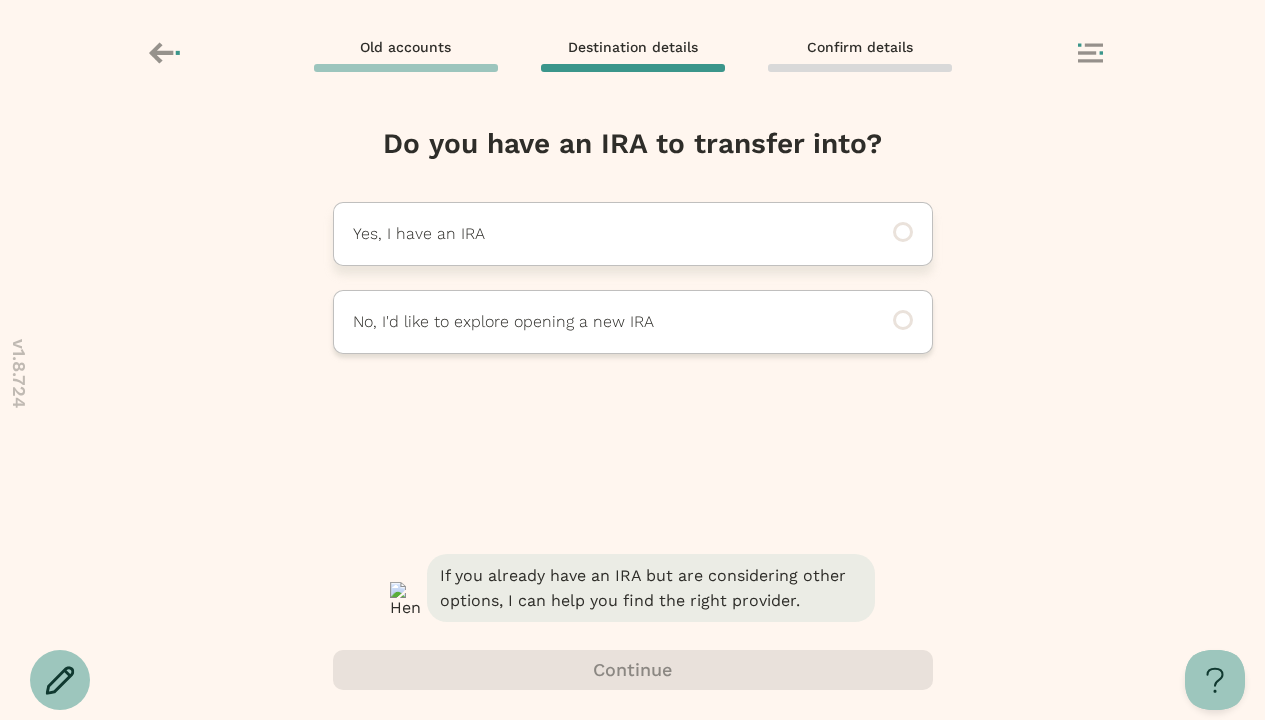 click on "Yes, I have an IRA" at bounding box center (605, 234) 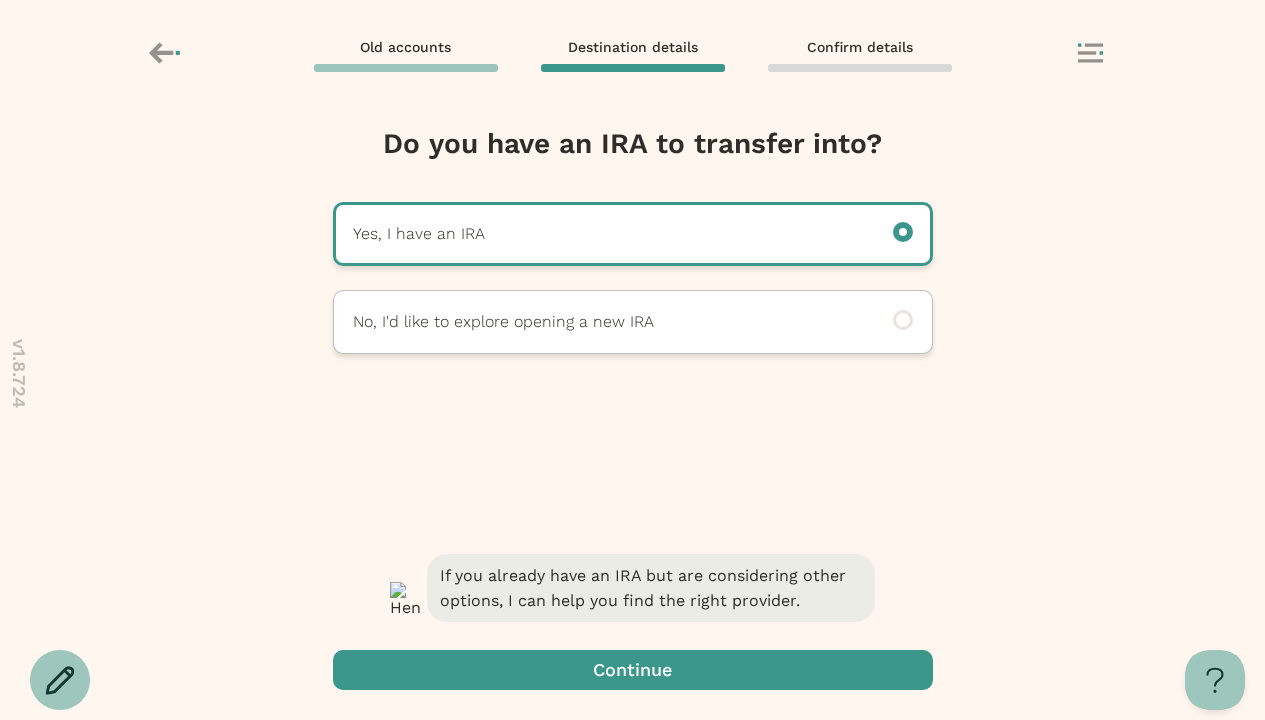 click at bounding box center [633, 670] 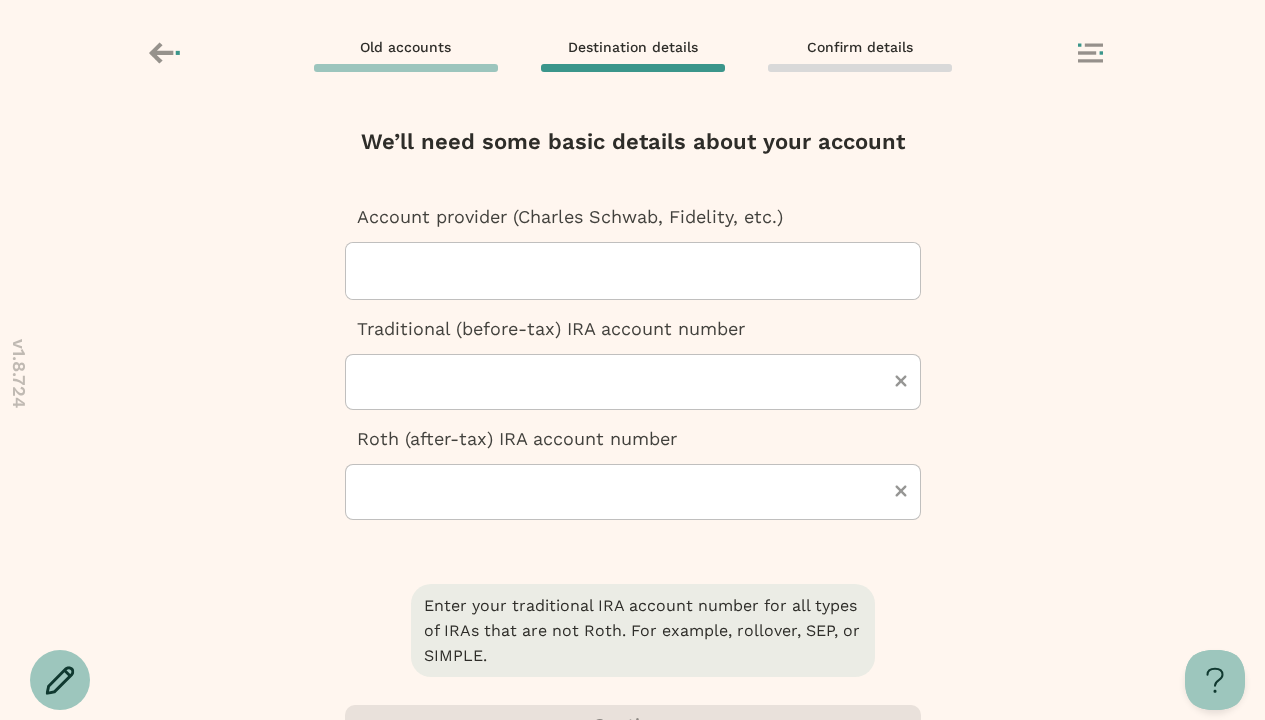 click at bounding box center (641, 271) 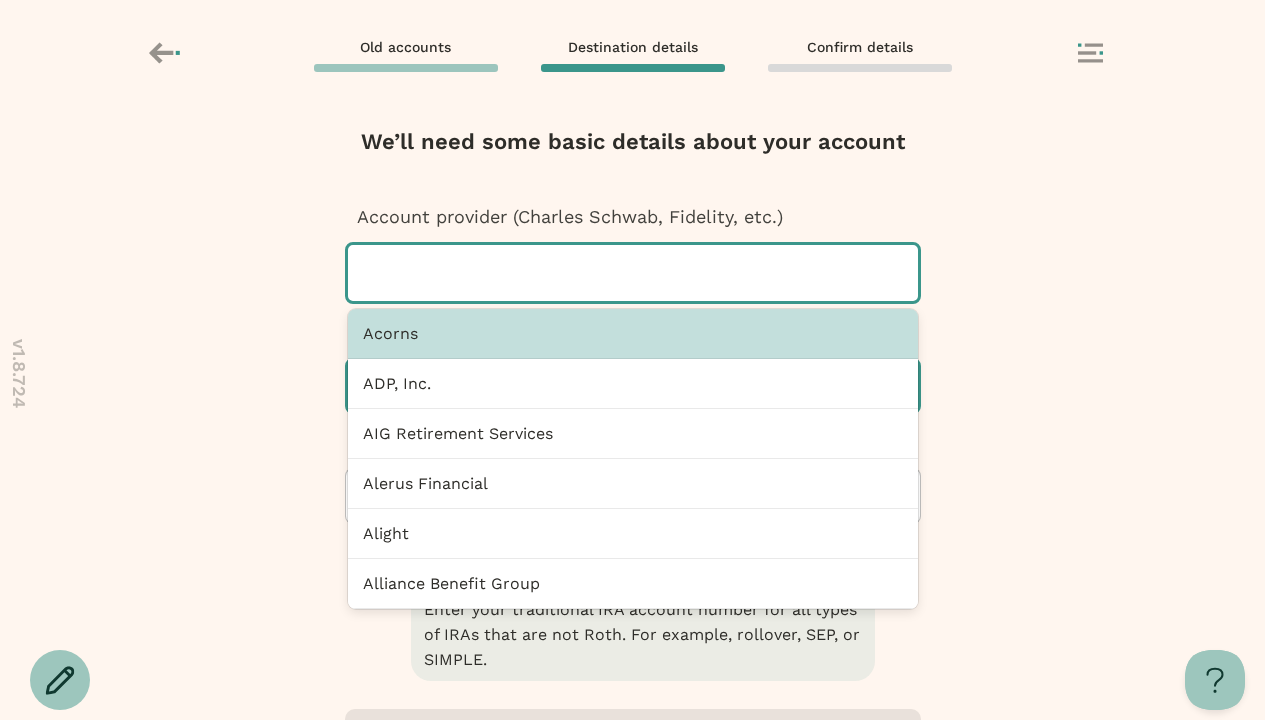 click at bounding box center [633, 386] 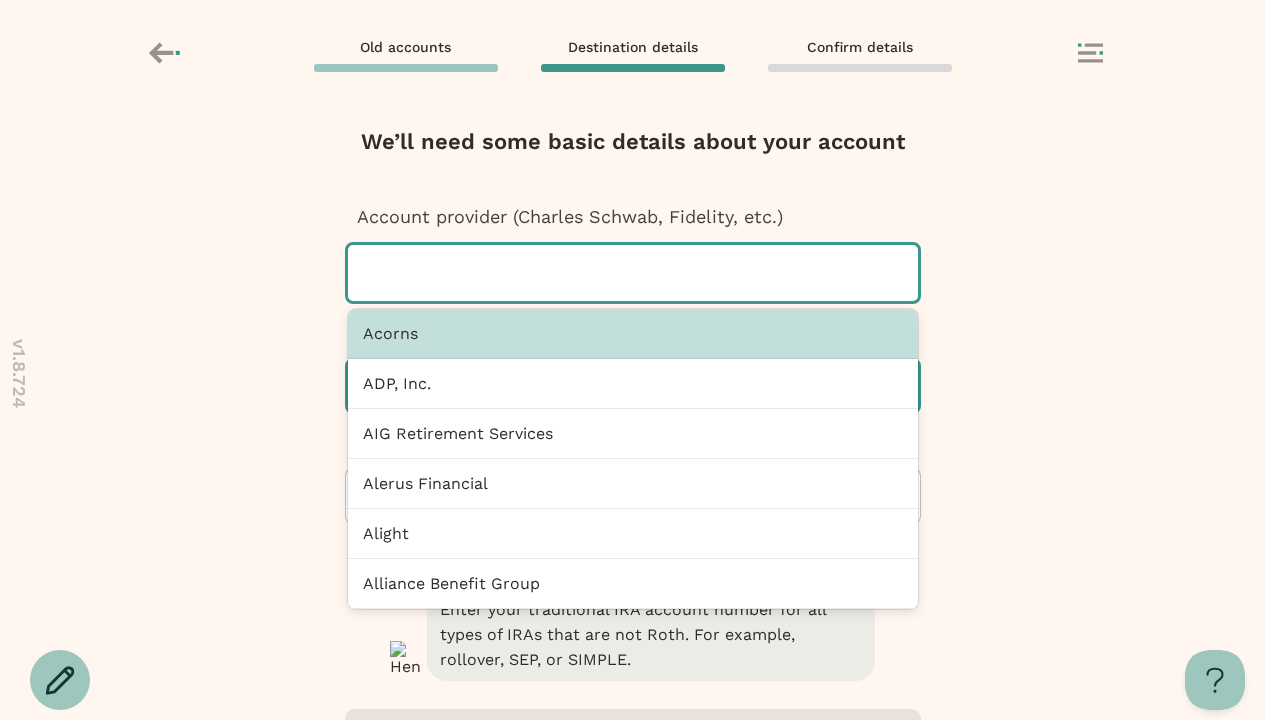 click at bounding box center [633, 386] 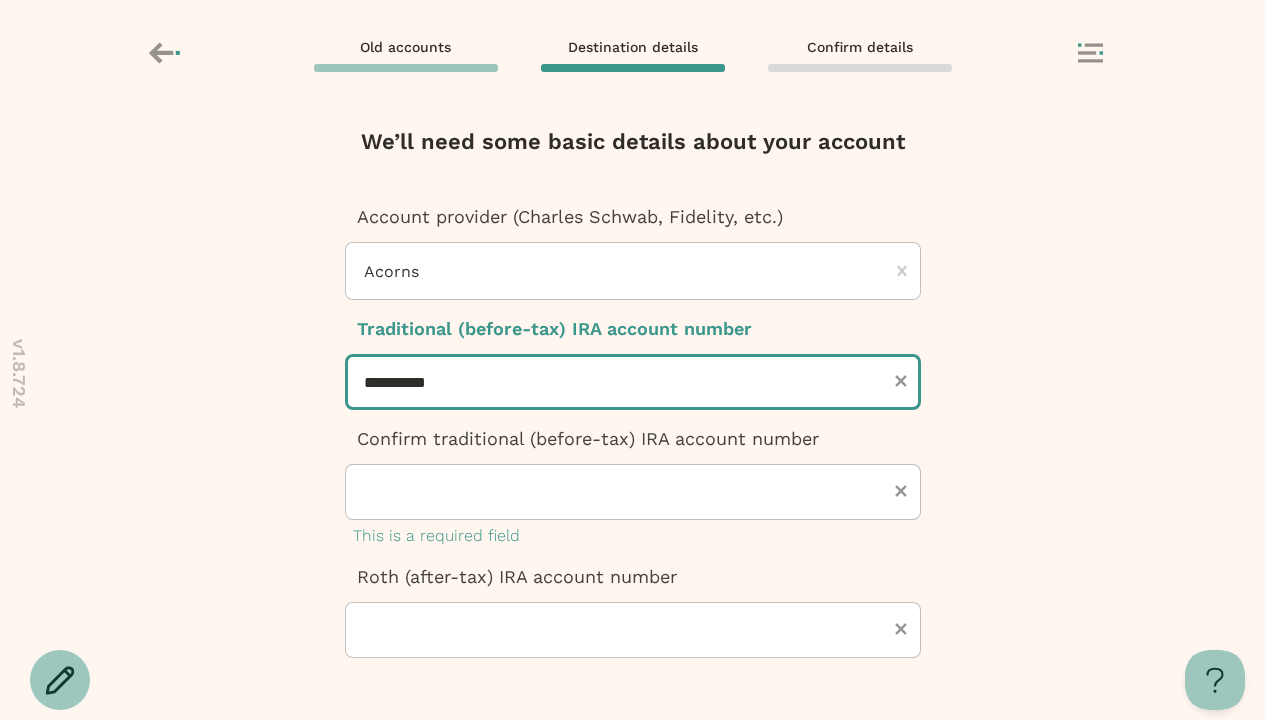 type on "**********" 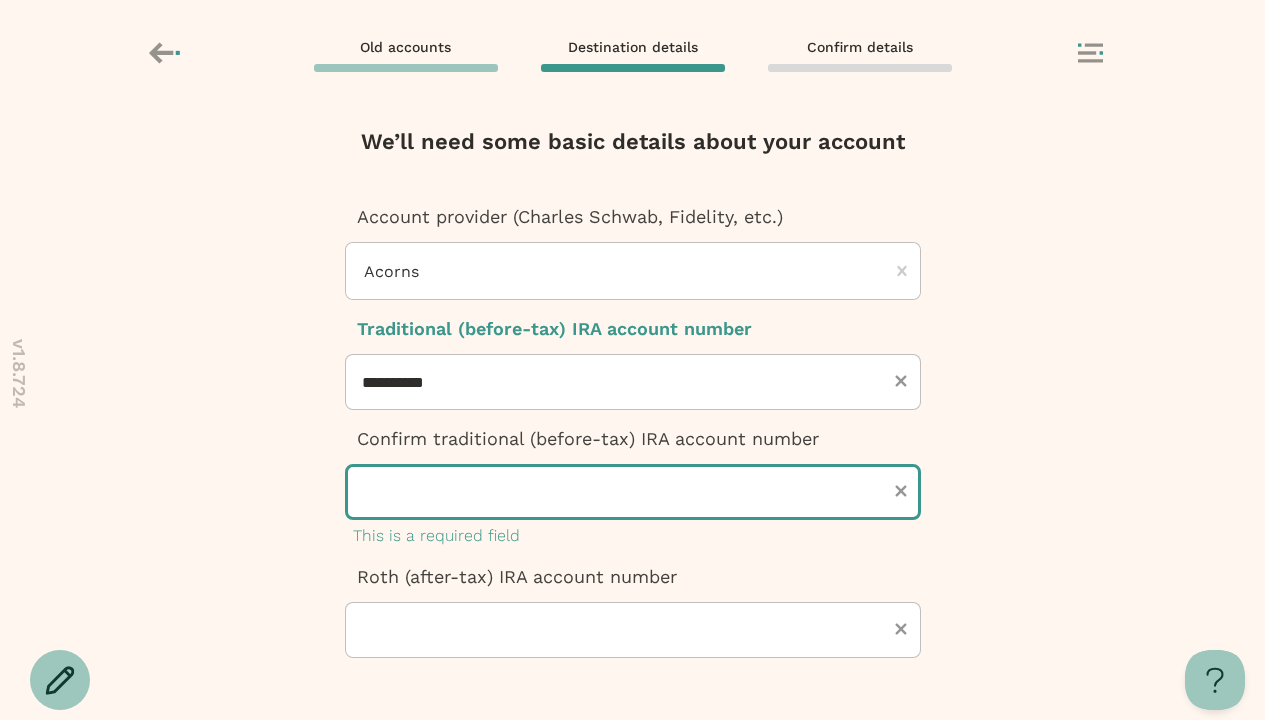 click at bounding box center (633, 492) 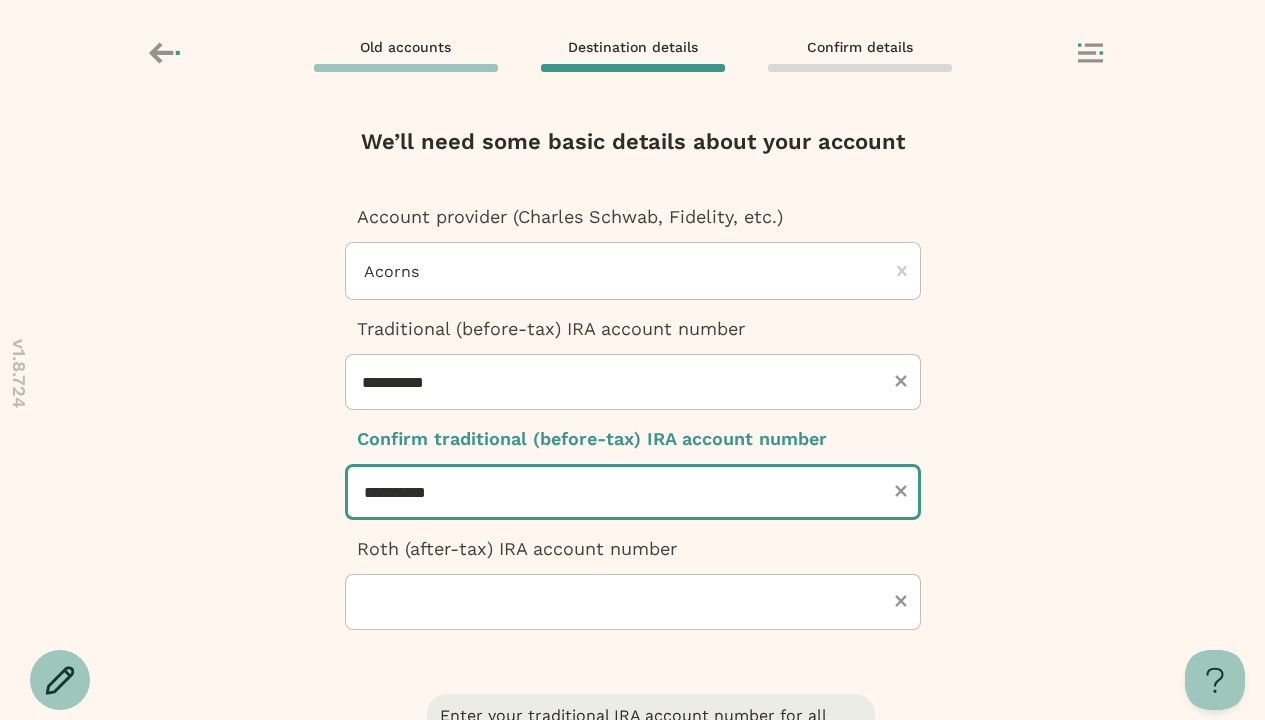 type on "**********" 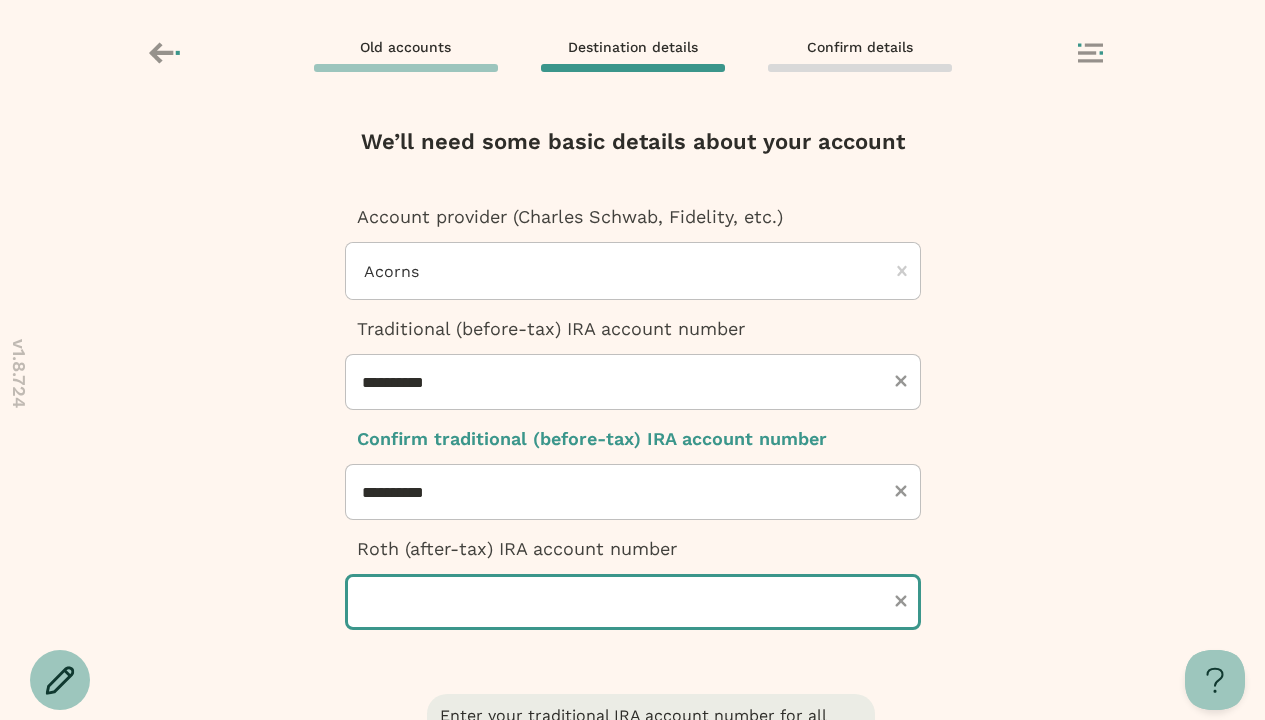 click at bounding box center (633, 602) 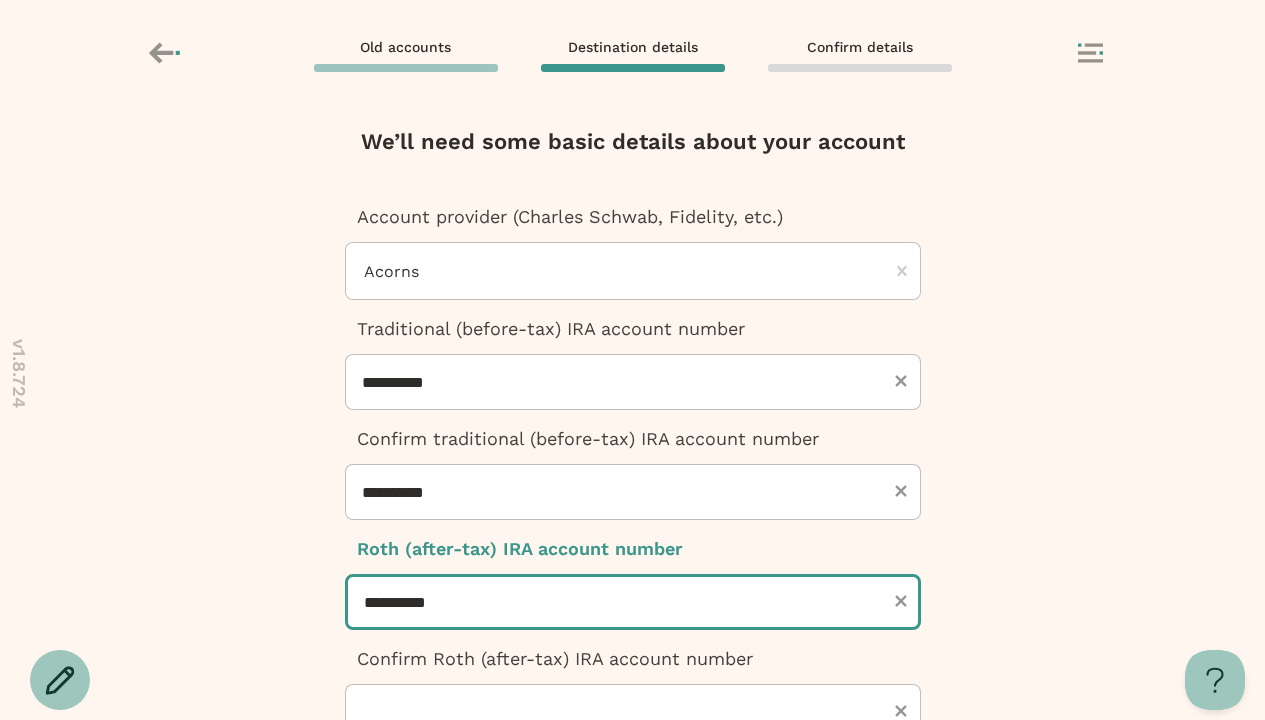 type on "**********" 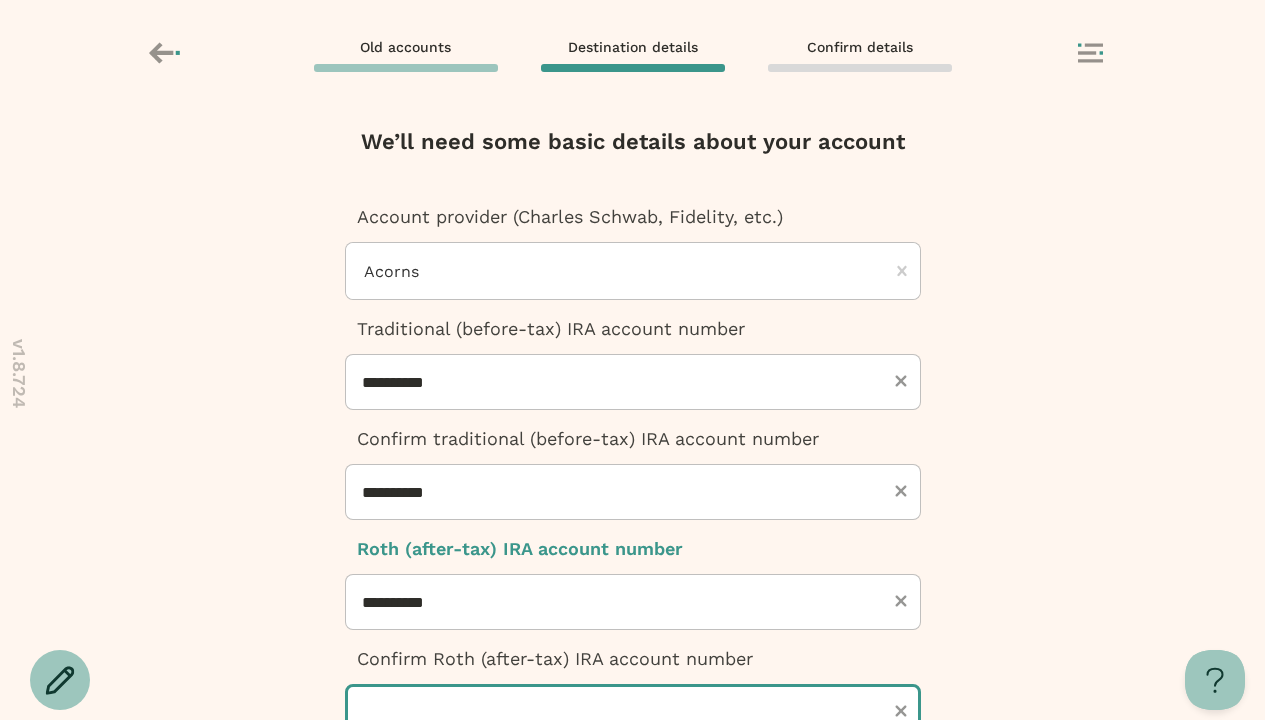 click at bounding box center [633, 712] 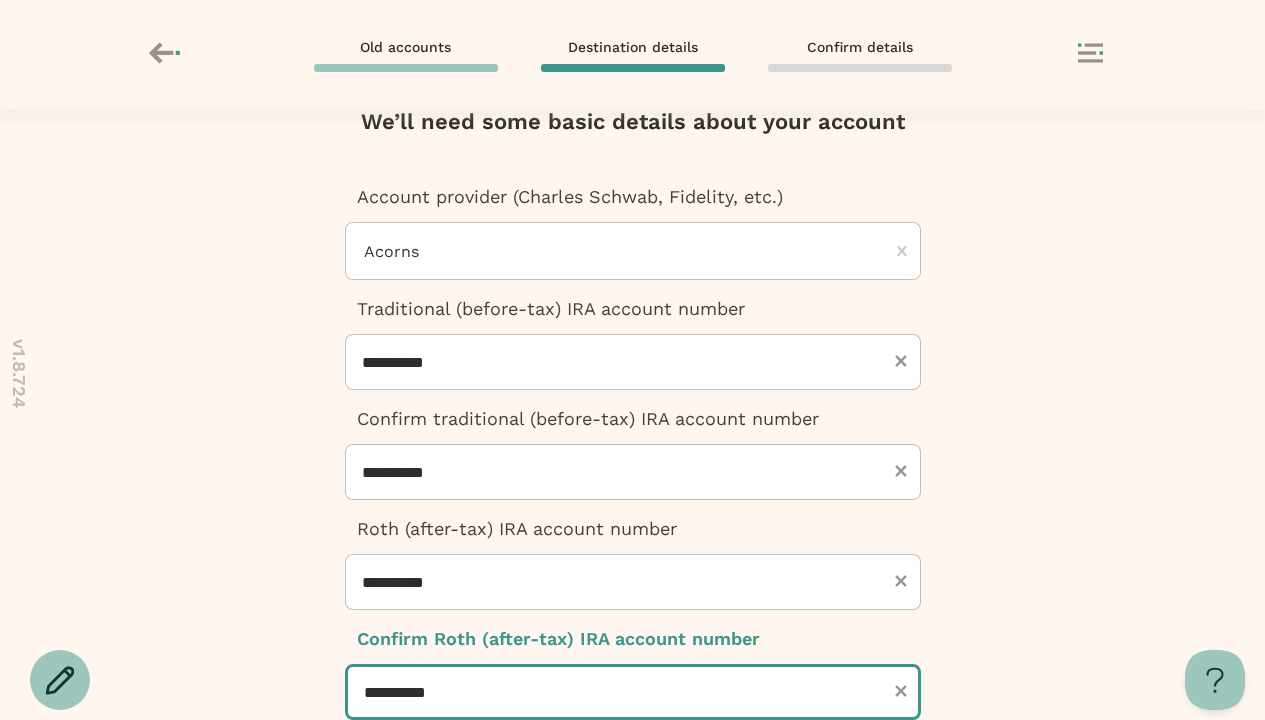 type on "**********" 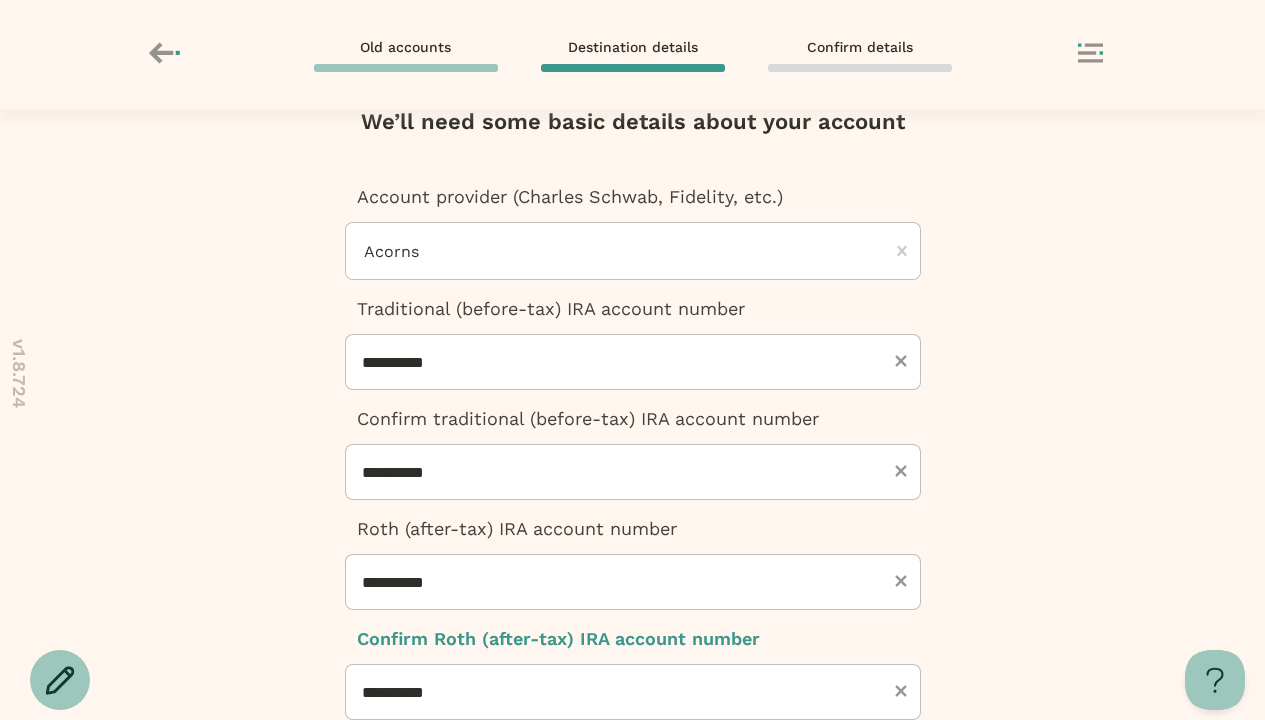 click at bounding box center [633, 925] 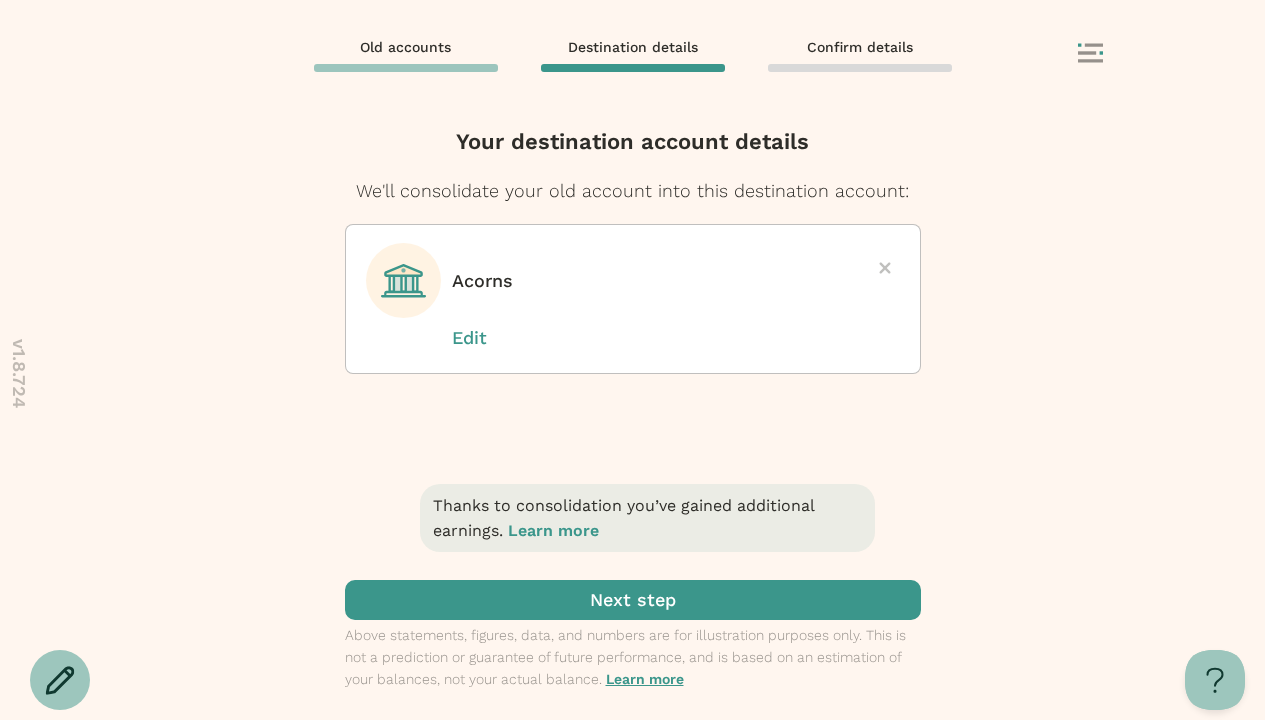 scroll, scrollTop: 0, scrollLeft: 0, axis: both 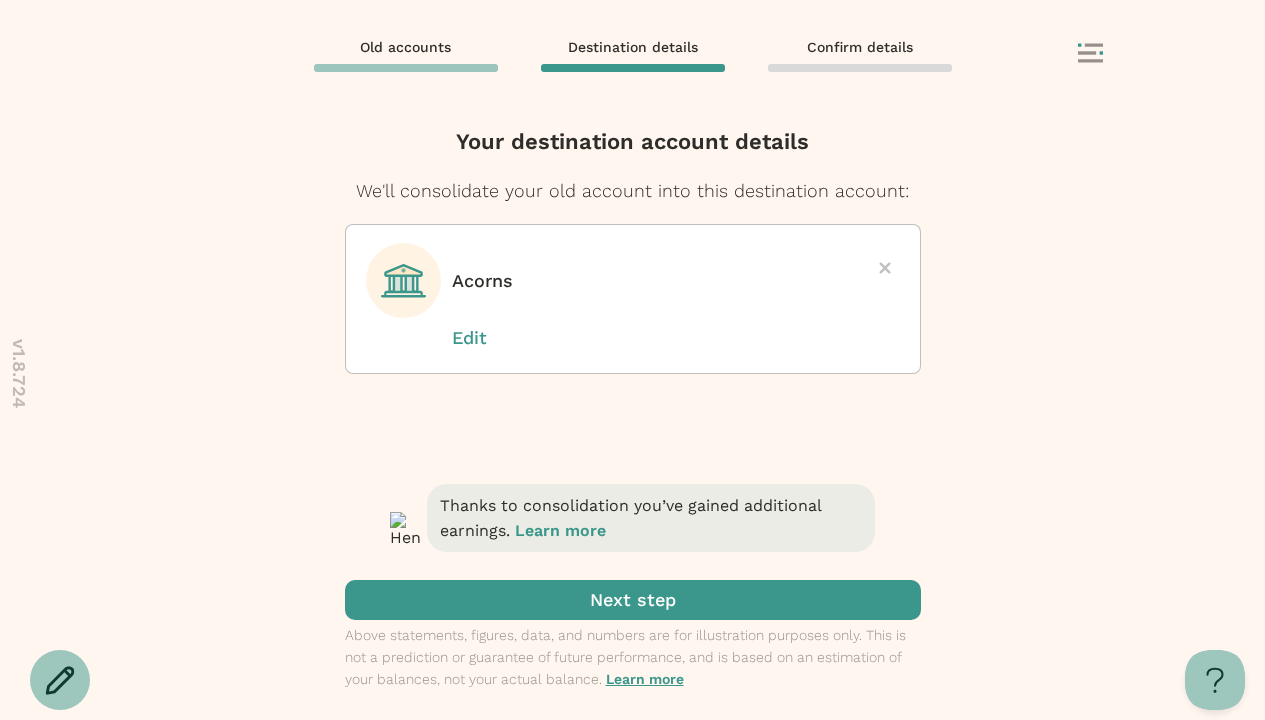 click at bounding box center [633, 600] 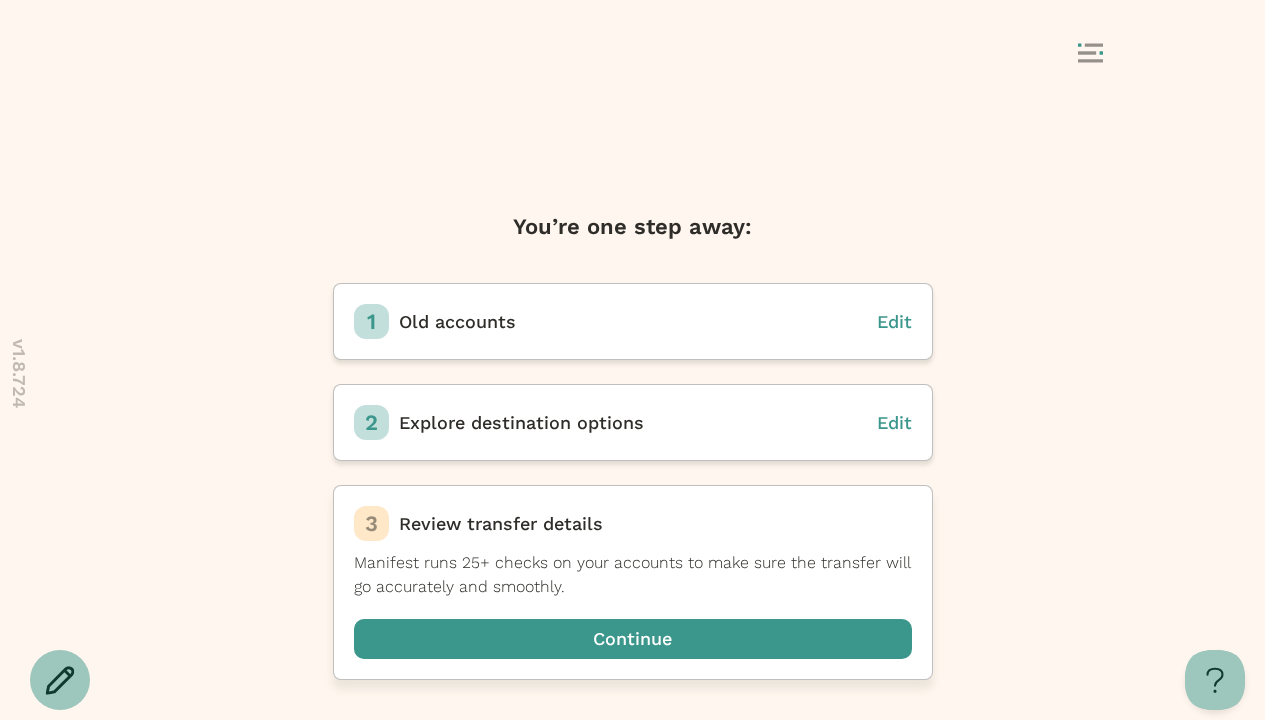 click at bounding box center [633, 639] 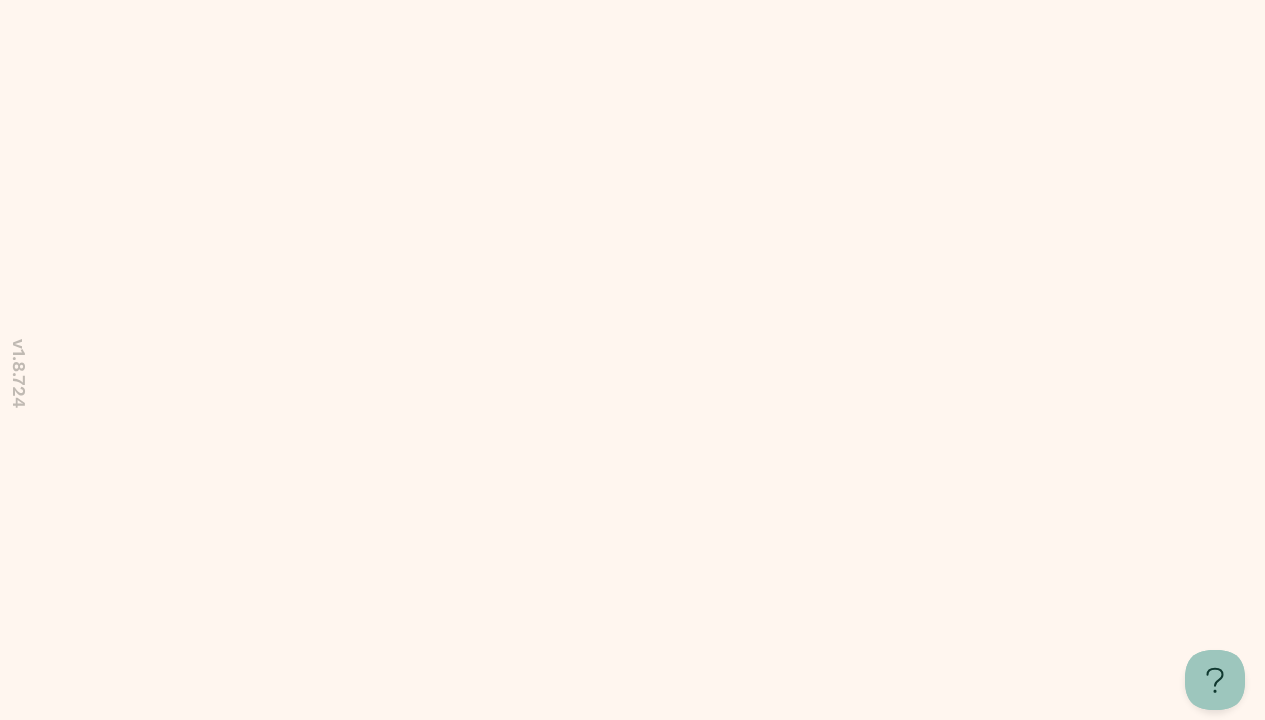 scroll, scrollTop: 0, scrollLeft: 0, axis: both 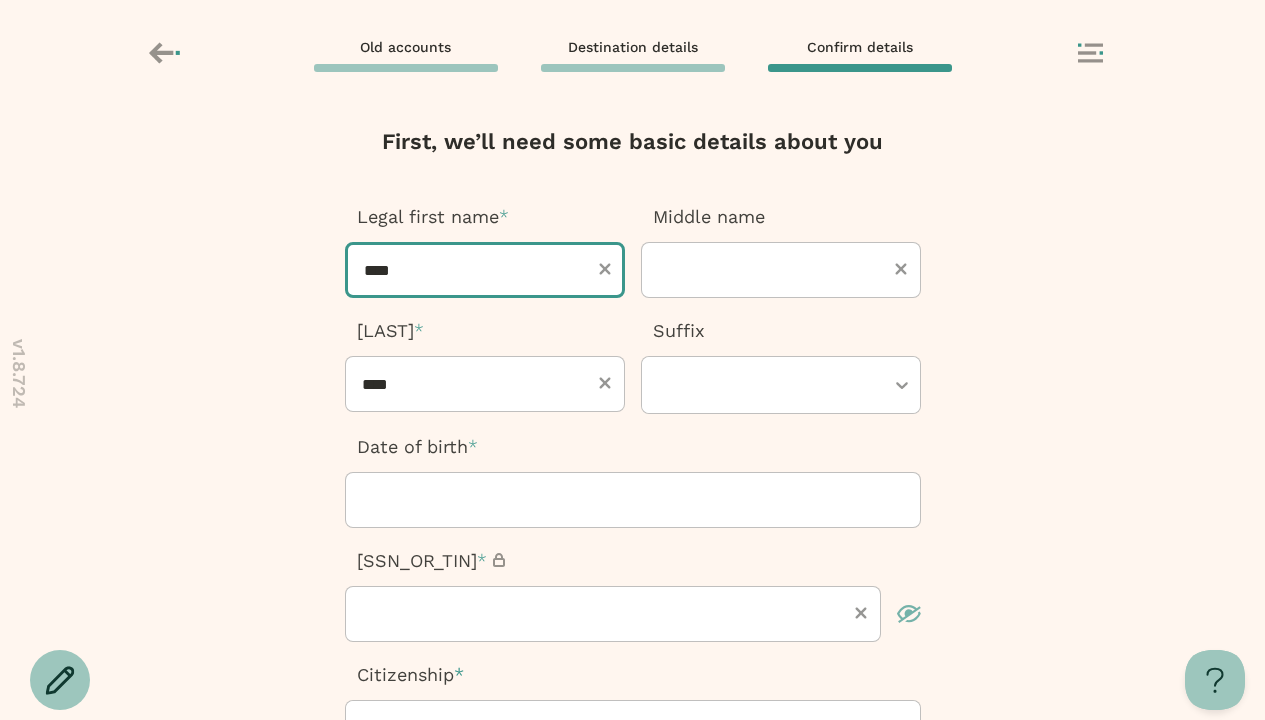 click on "****" at bounding box center [485, 270] 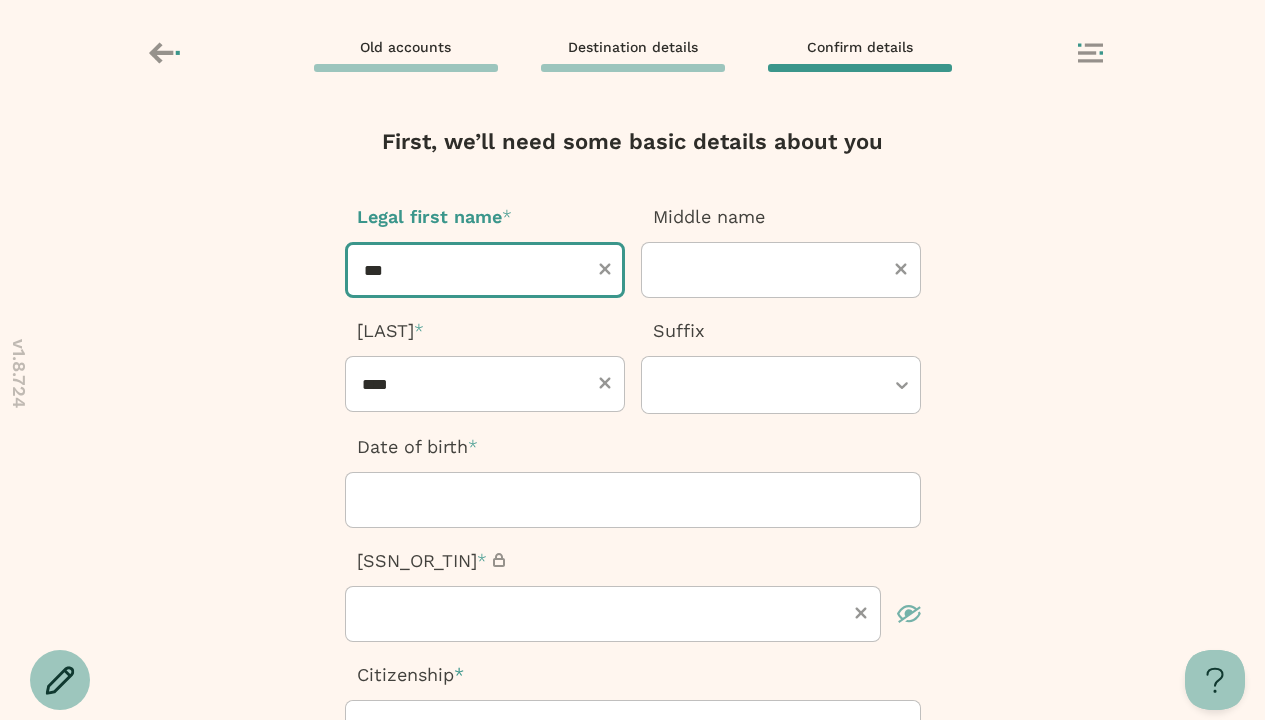 type on "****" 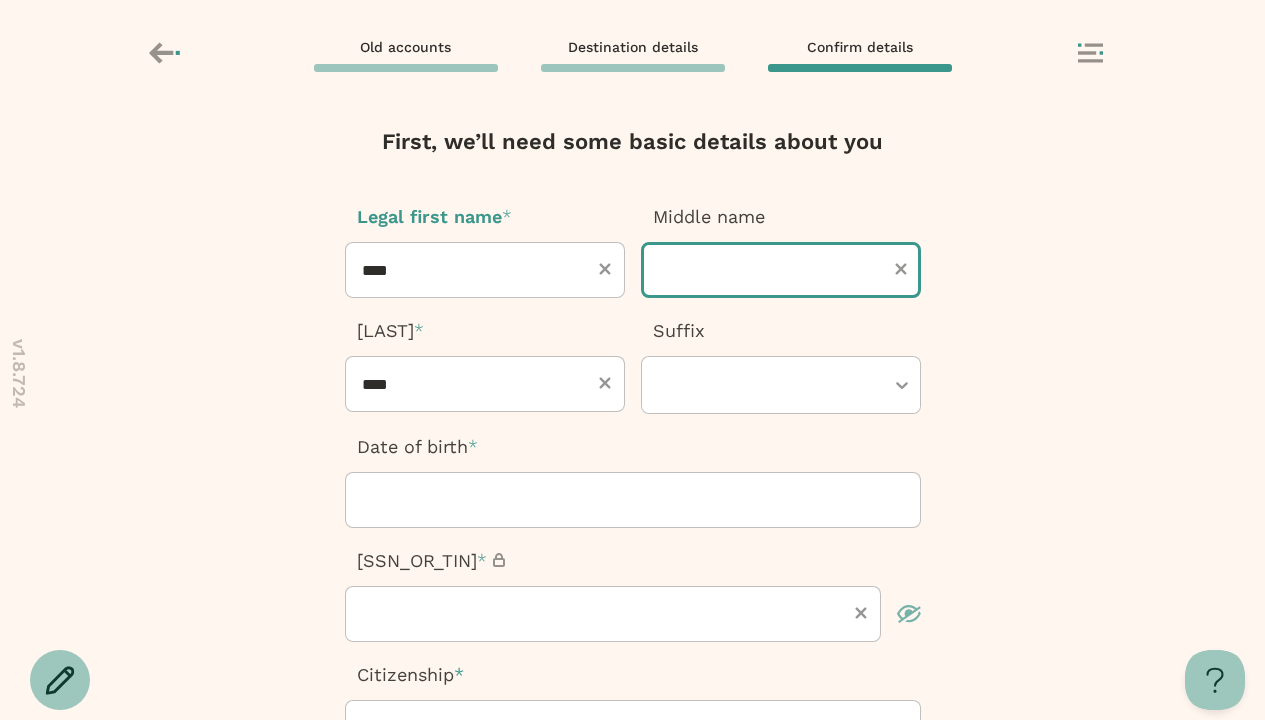click at bounding box center [781, 270] 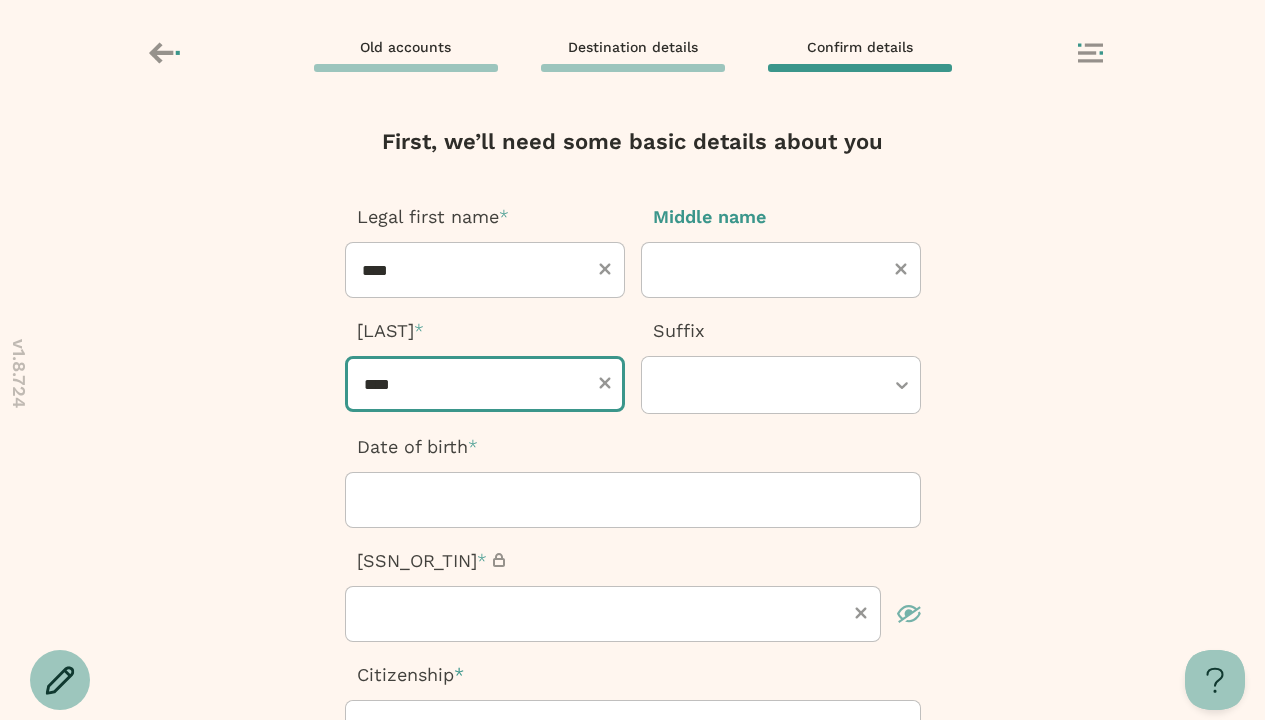 click on "****" at bounding box center [485, 384] 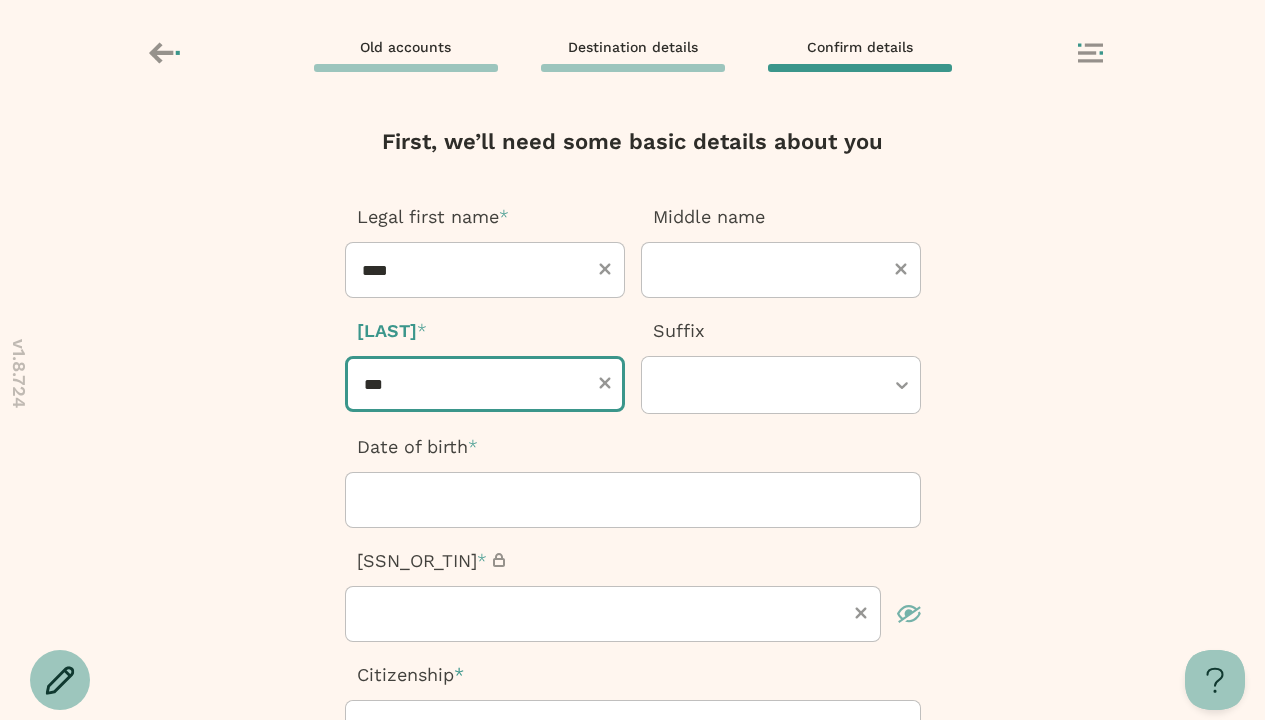 type on "****" 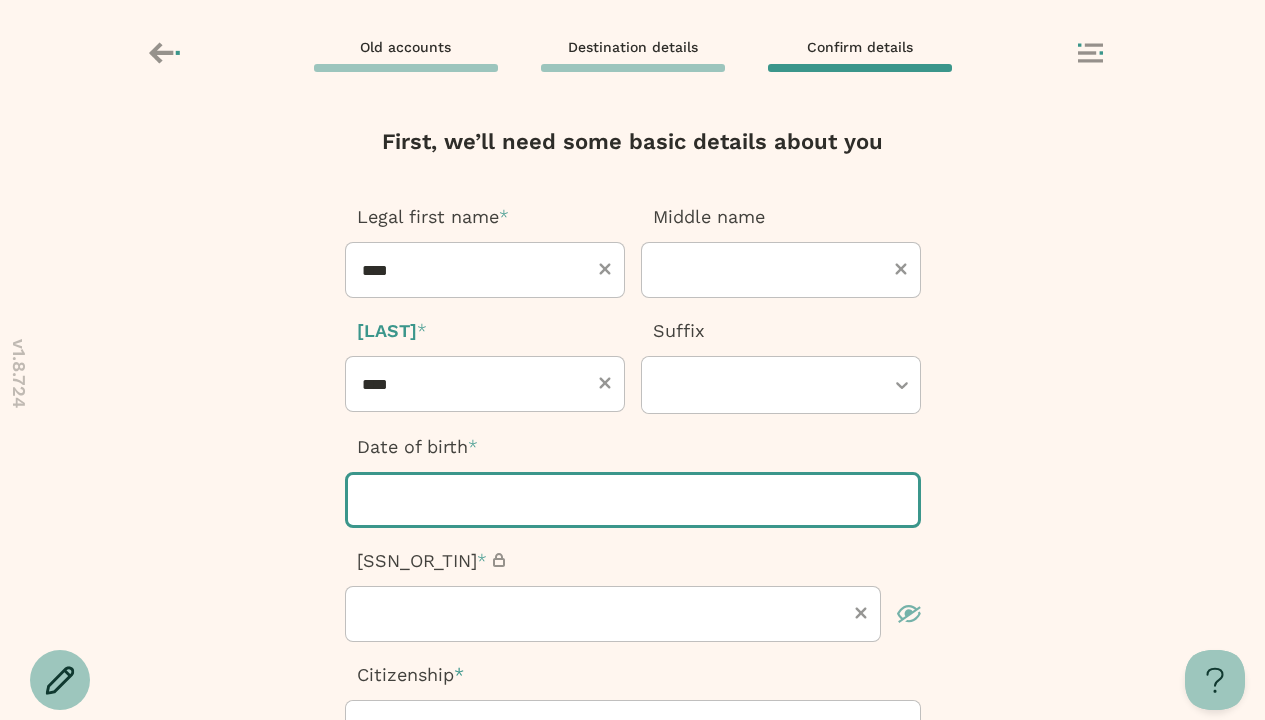 click at bounding box center [633, 500] 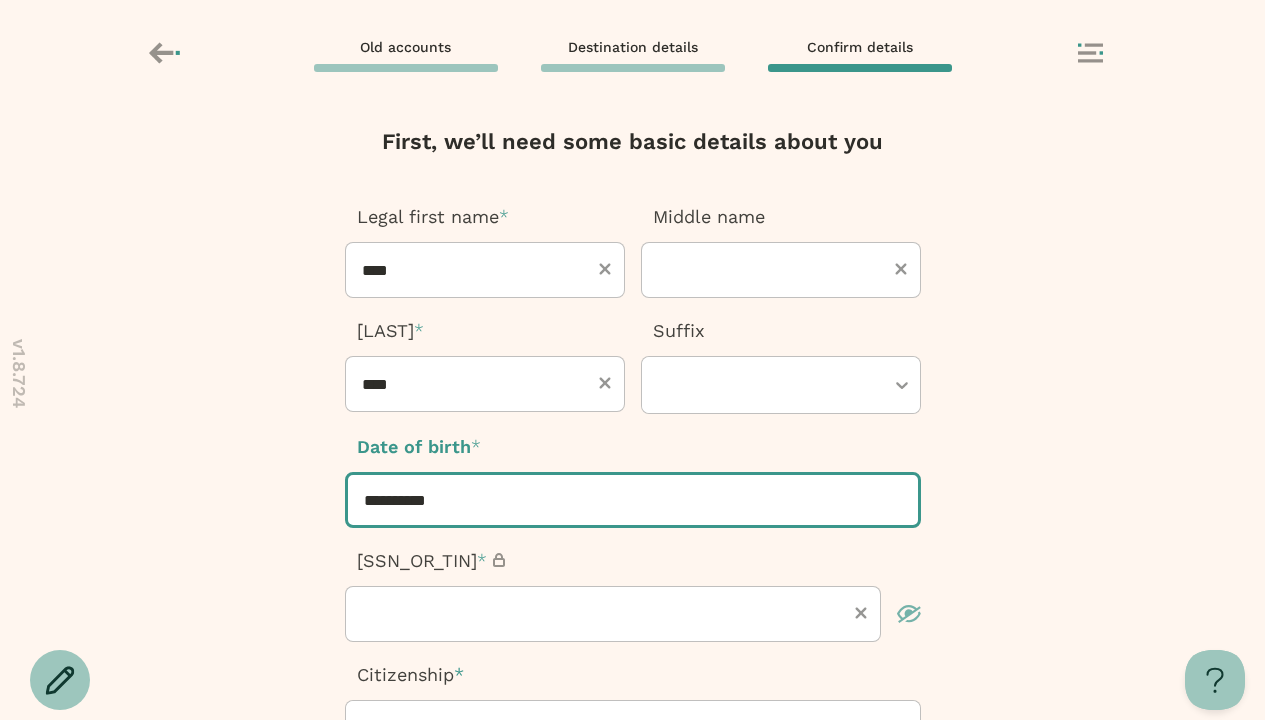 type on "**********" 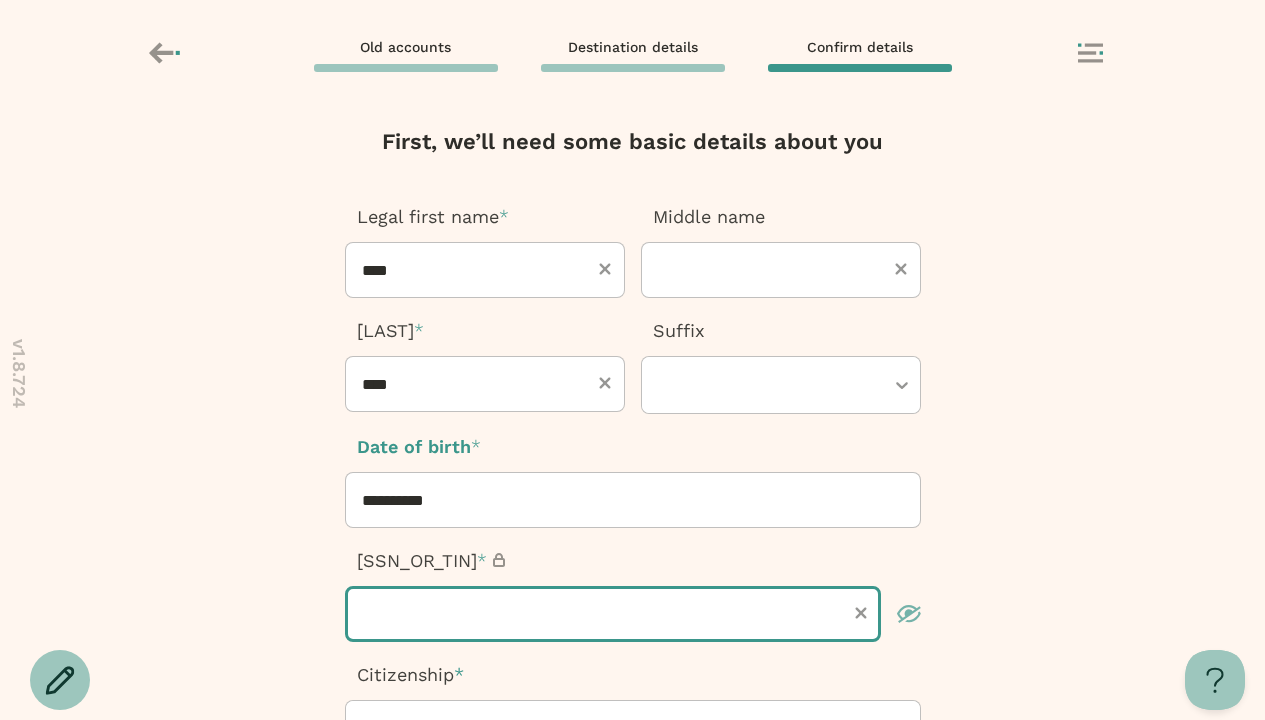 click at bounding box center [613, 614] 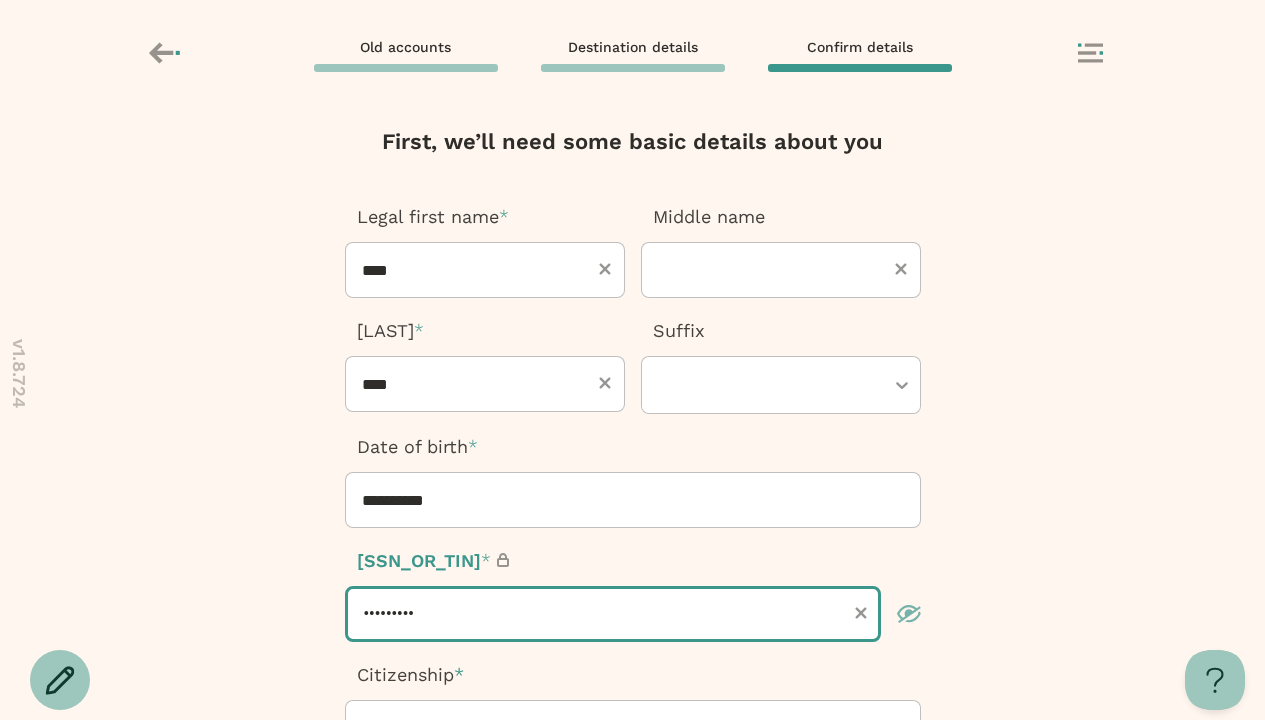 type on "*********" 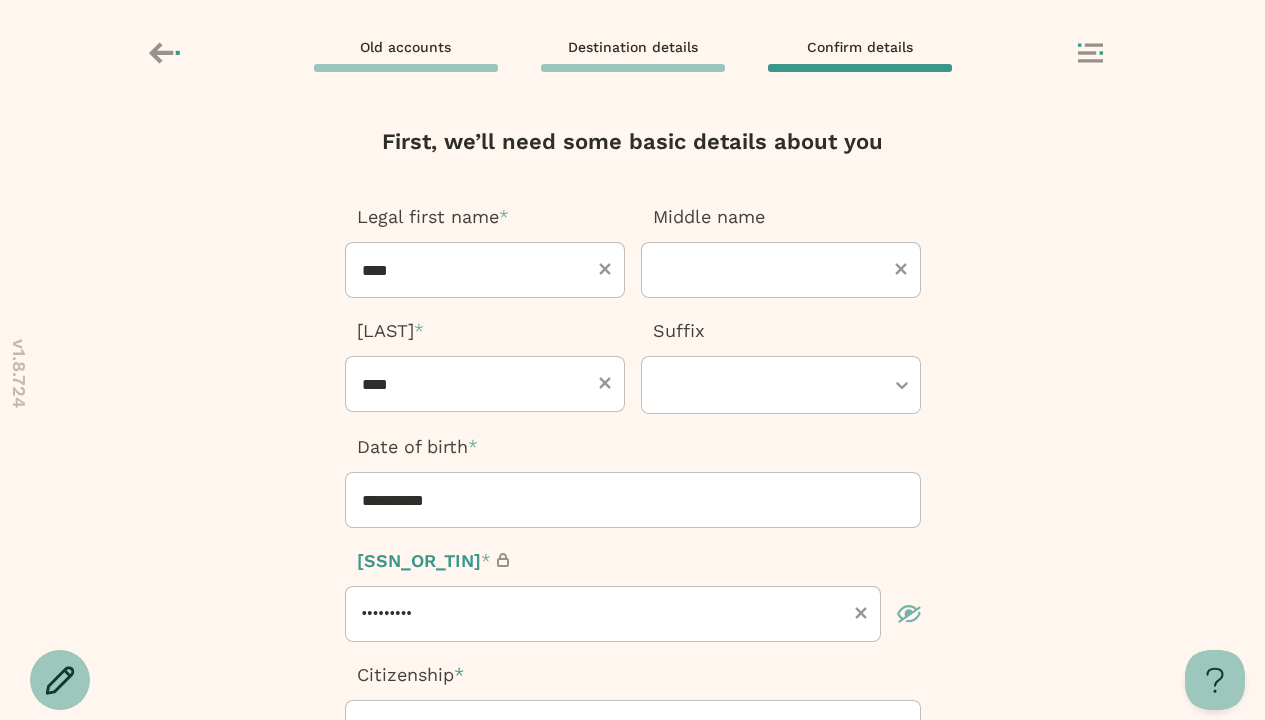 click at bounding box center (623, 729) 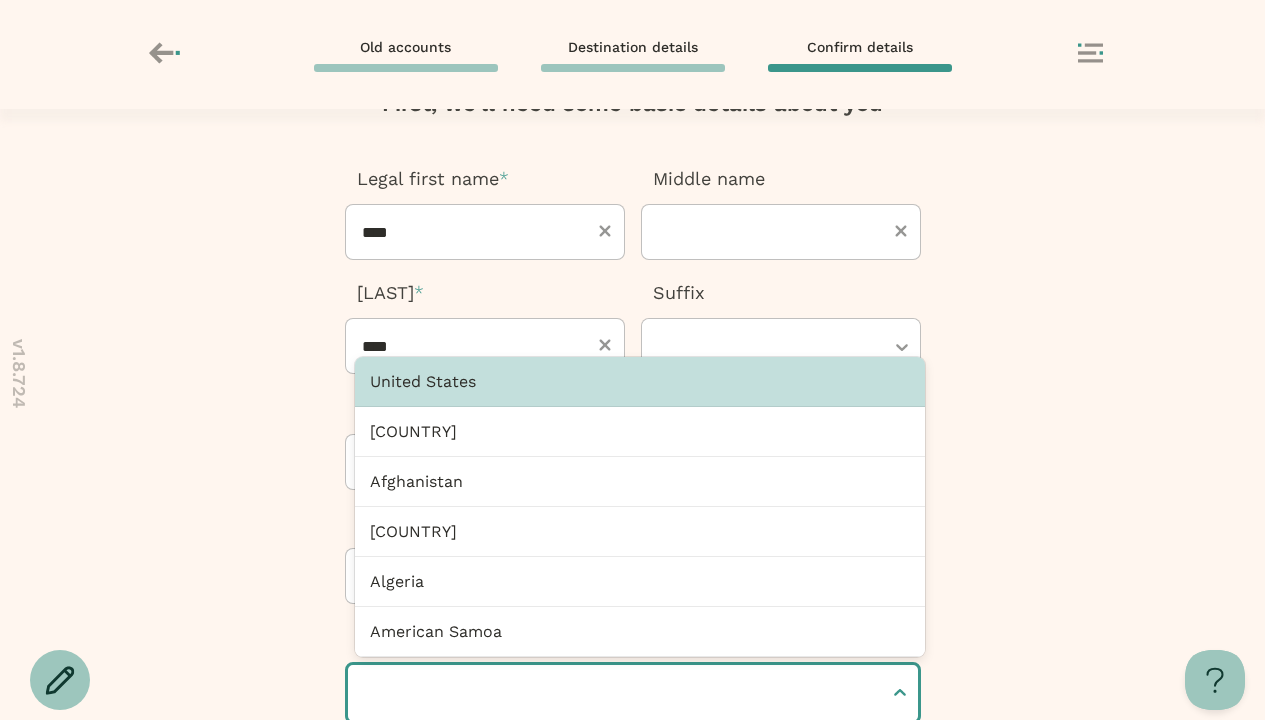 click at bounding box center (366, 693) 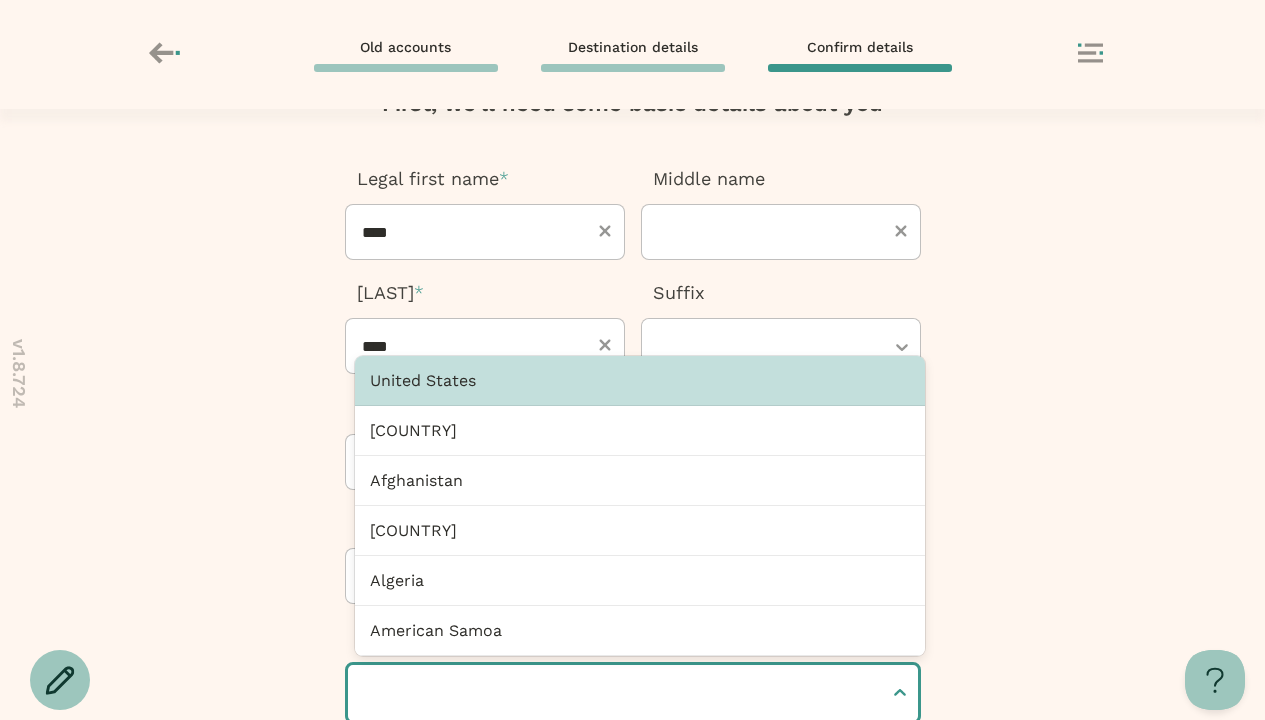 scroll, scrollTop: 39, scrollLeft: 0, axis: vertical 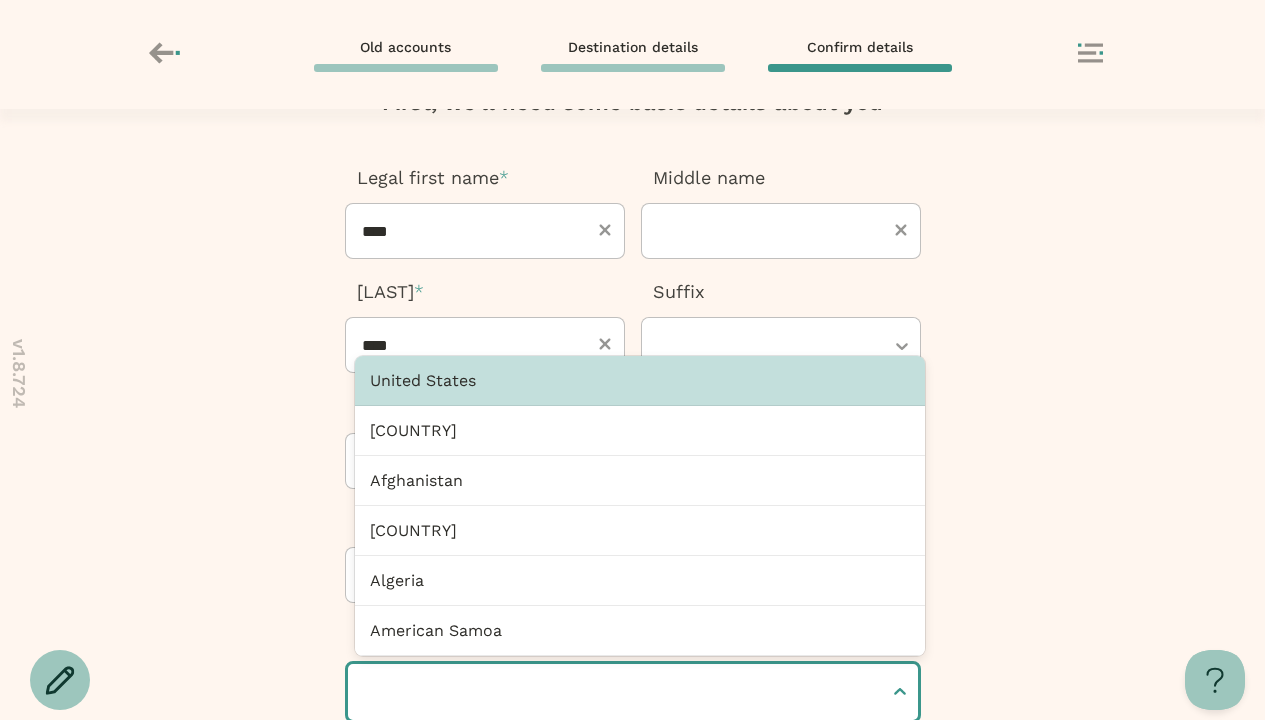 click at bounding box center (366, 692) 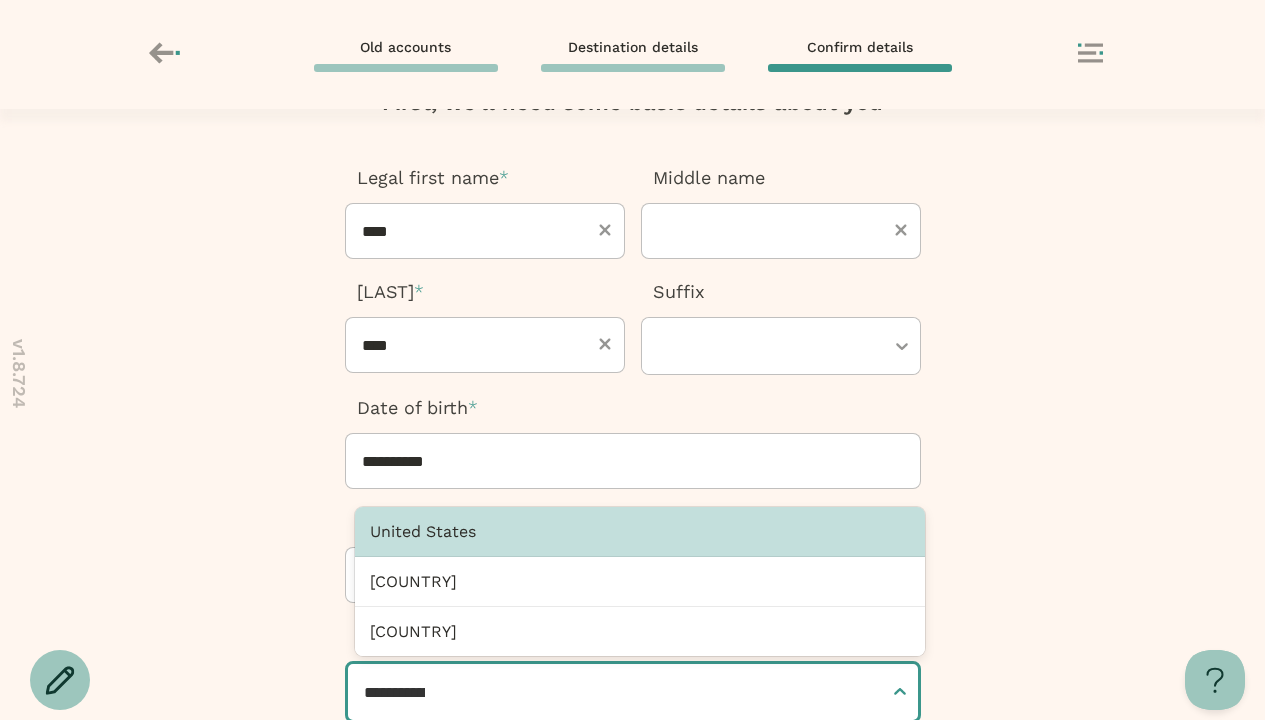 type on "**********" 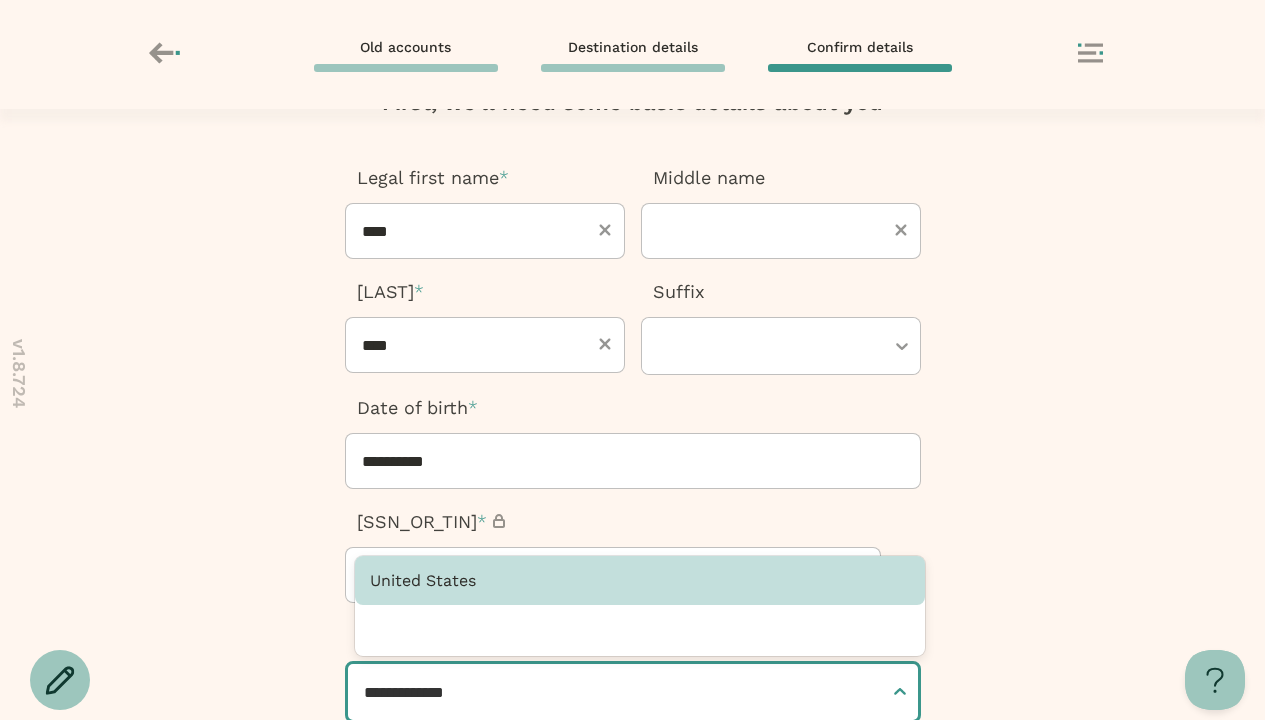 type 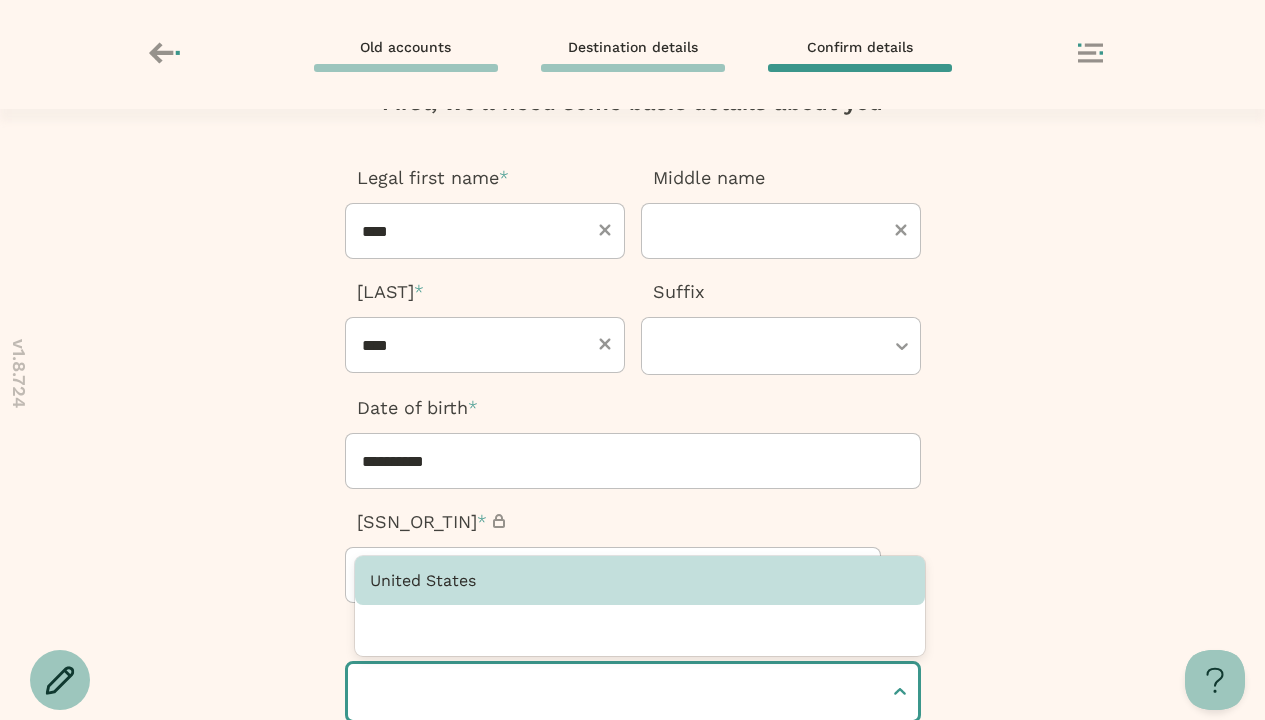 click at bounding box center [633, 891] 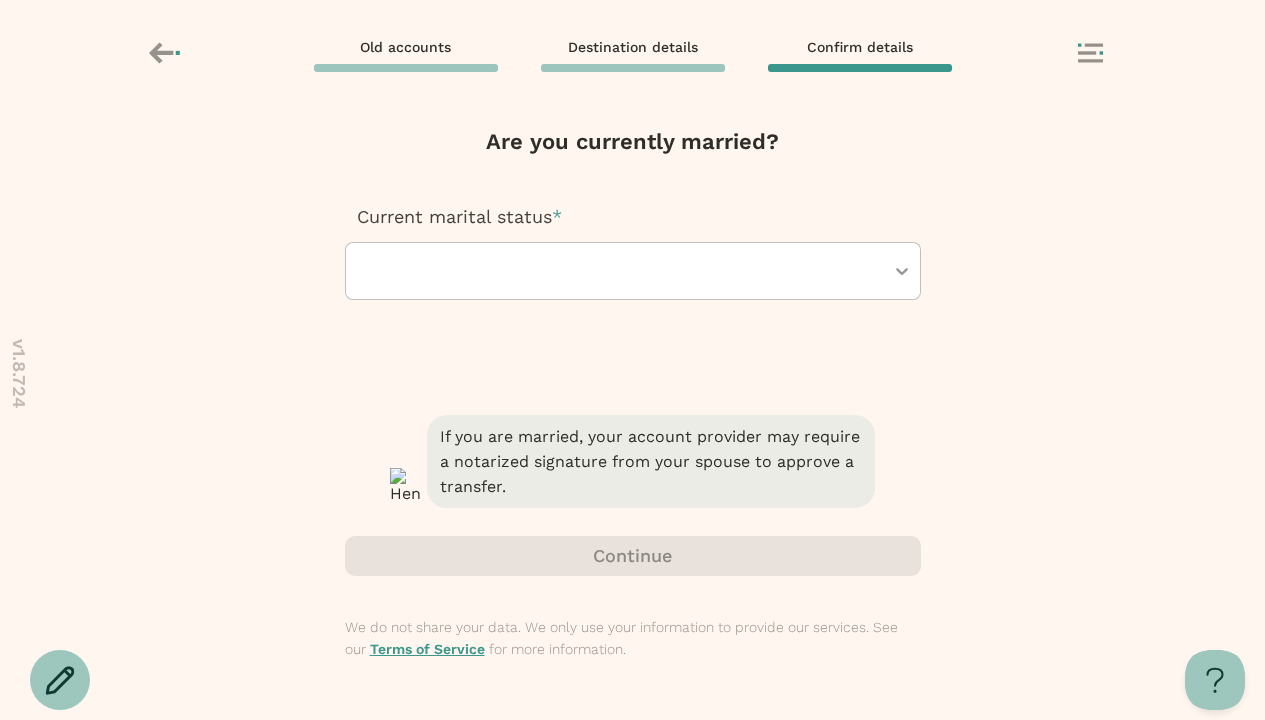 scroll, scrollTop: 0, scrollLeft: 0, axis: both 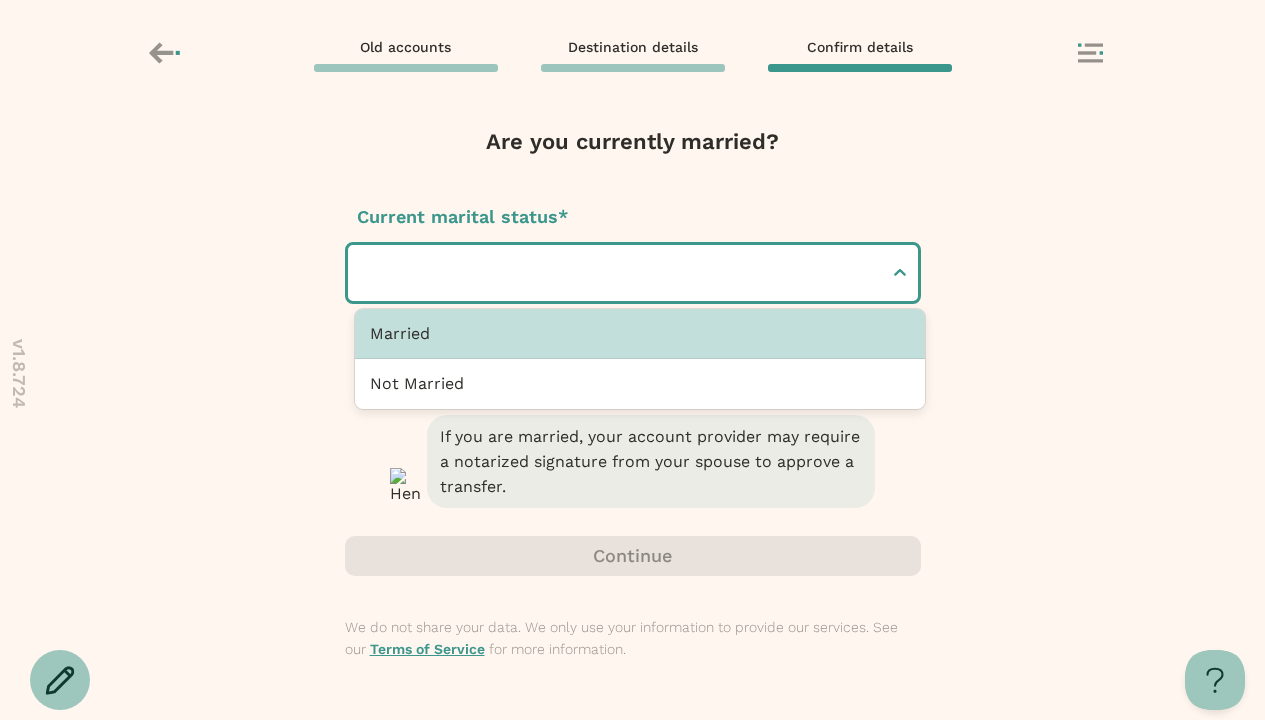 click at bounding box center [366, 273] 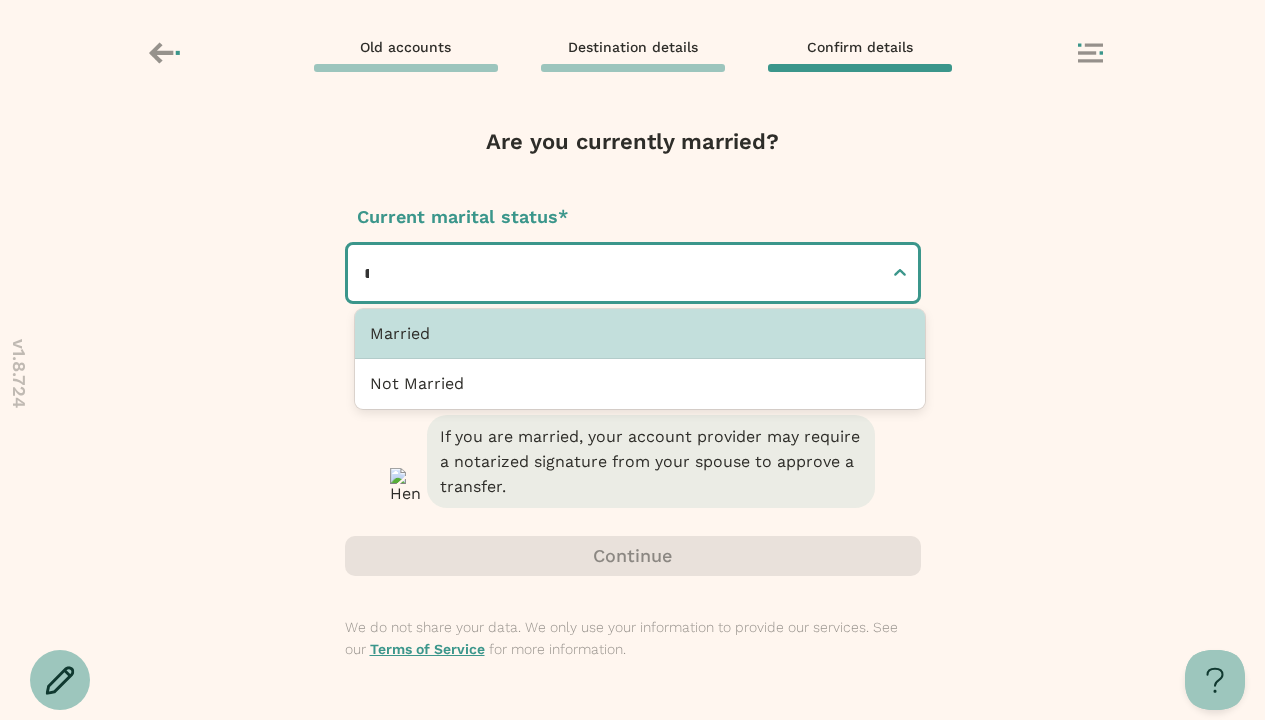type on "**********" 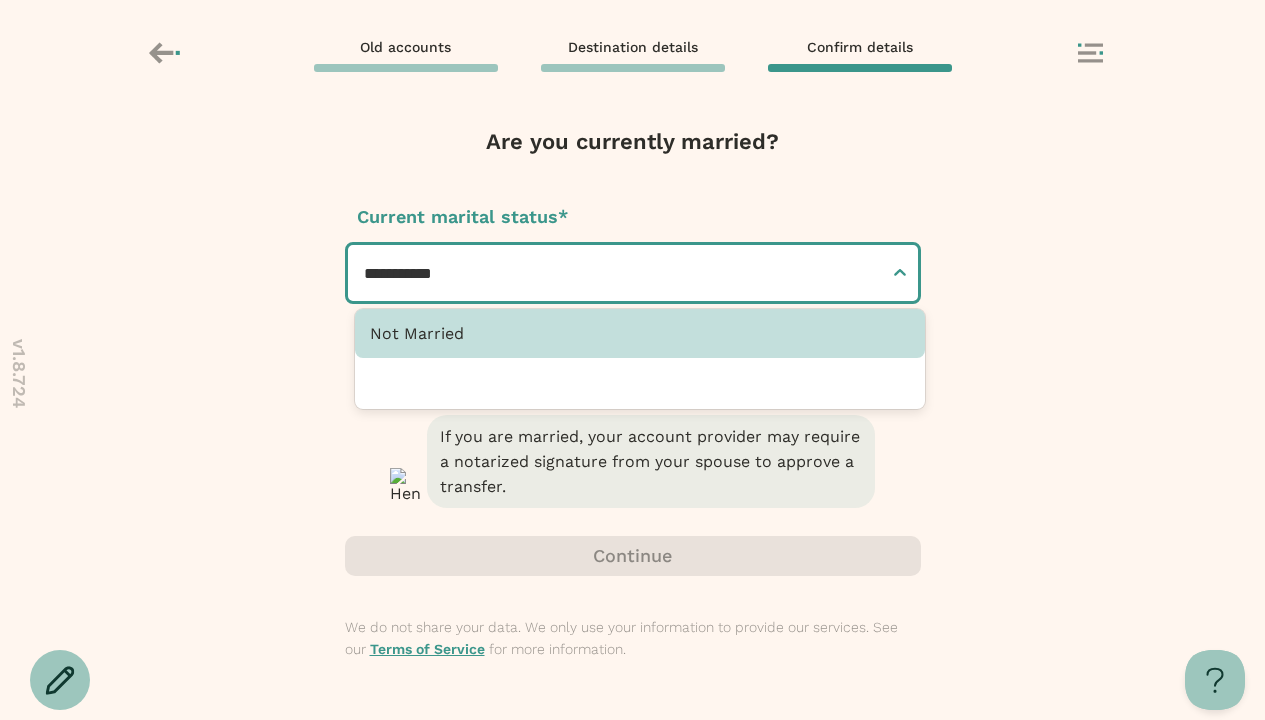 type 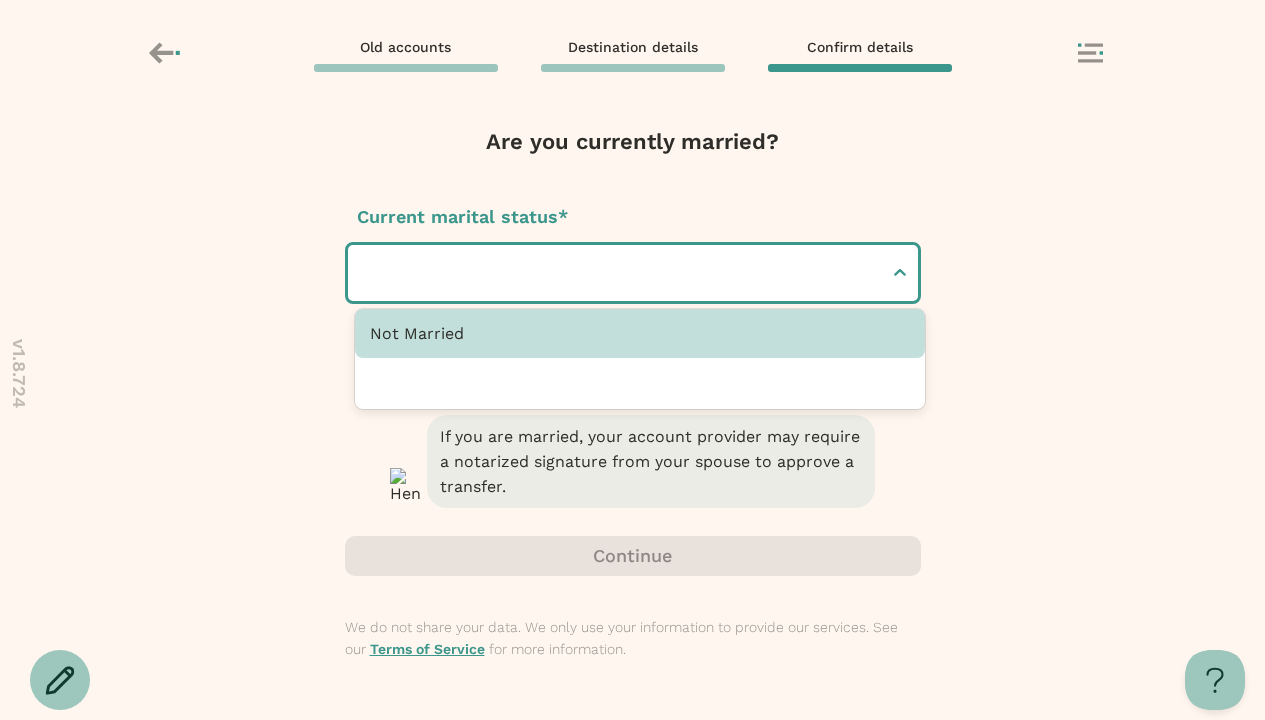 click at bounding box center [633, 556] 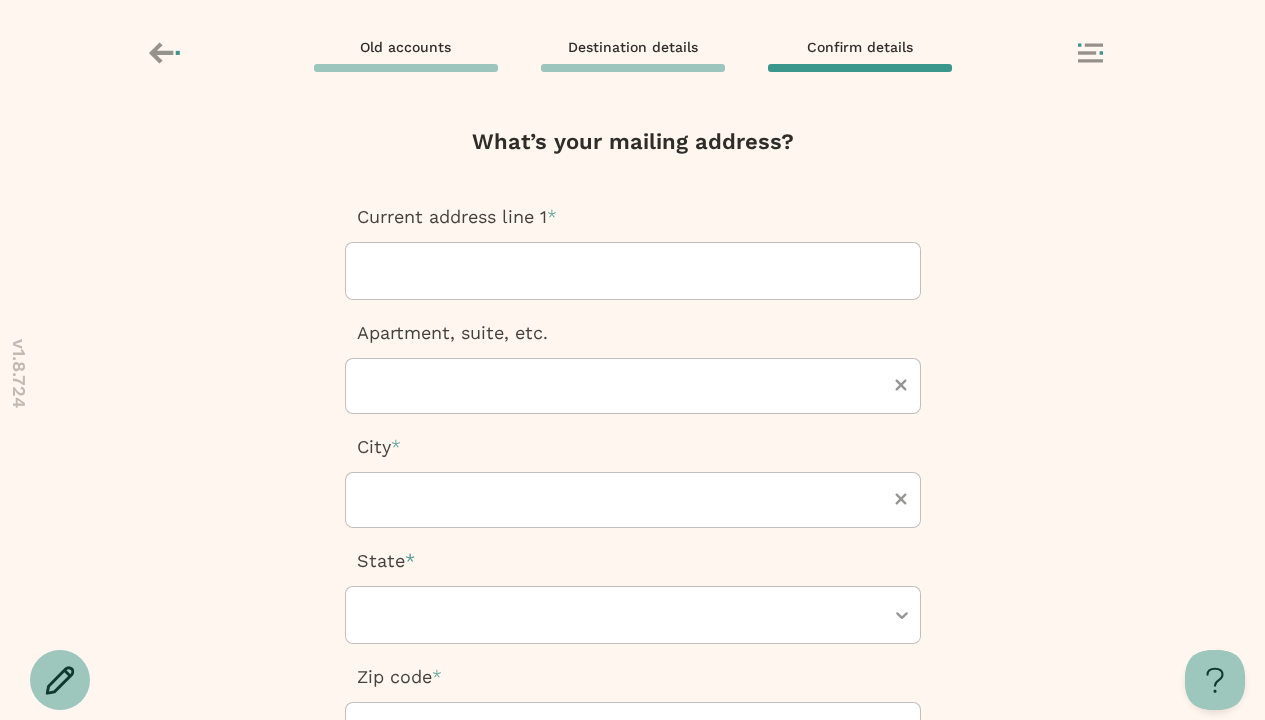 click at bounding box center [364, 271] 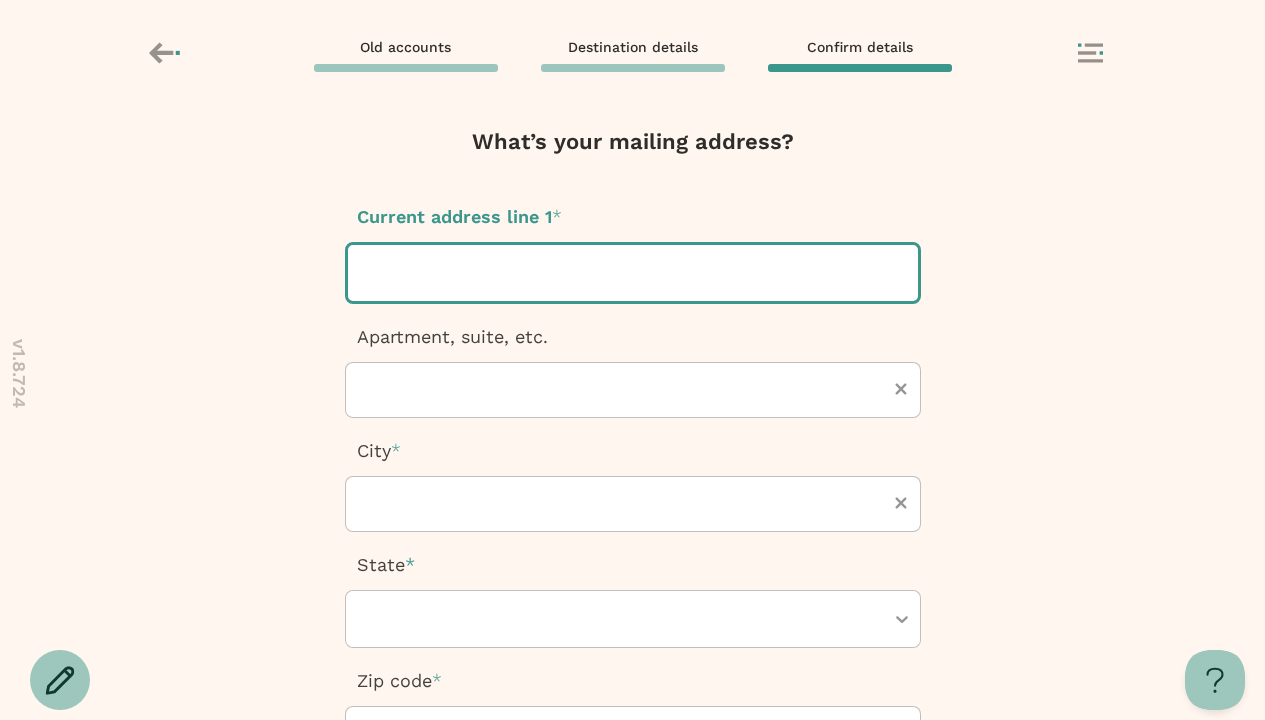 click at bounding box center (366, 273) 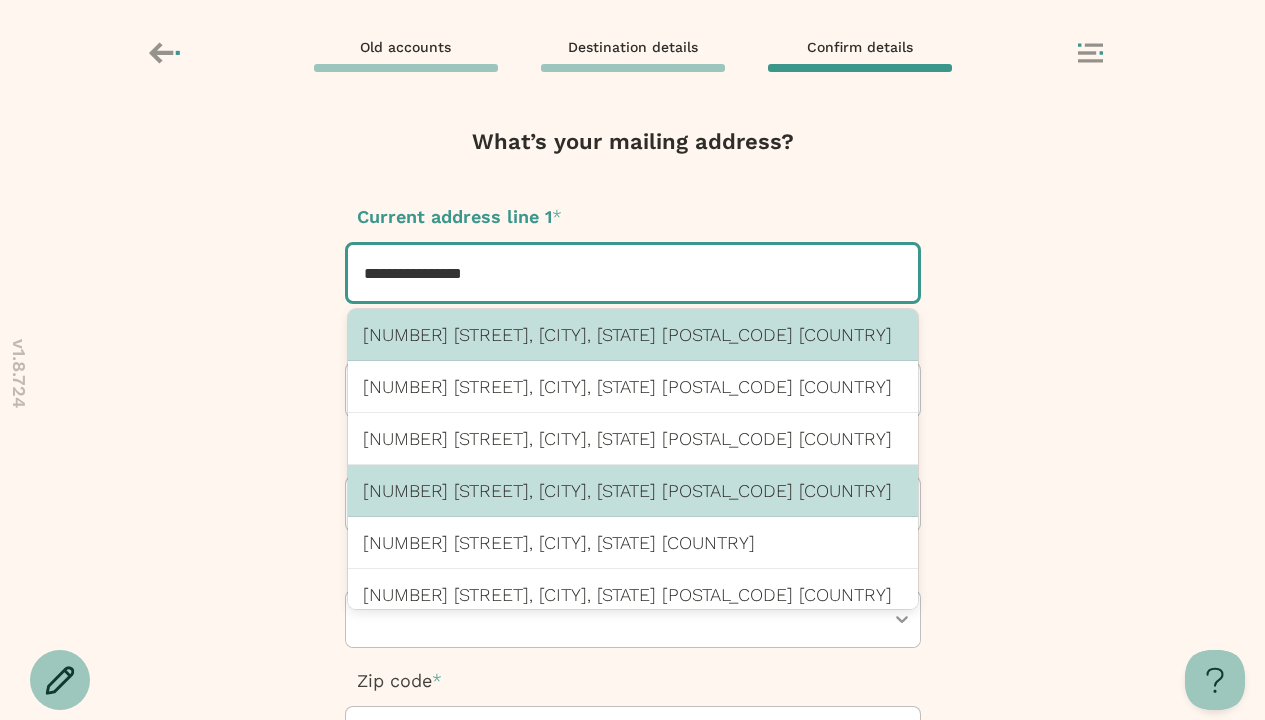 click on "123 Chicago St, Fall River, MA 02721 US" at bounding box center [633, 490] 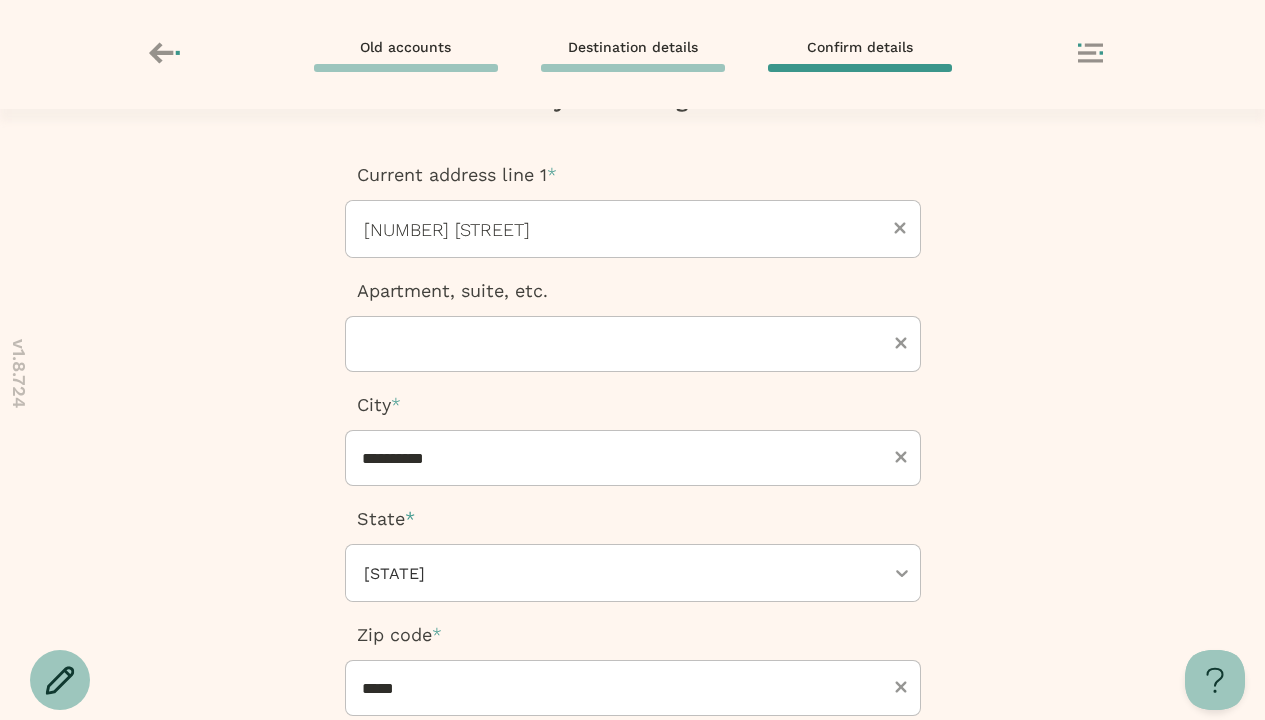 click at bounding box center (633, 884) 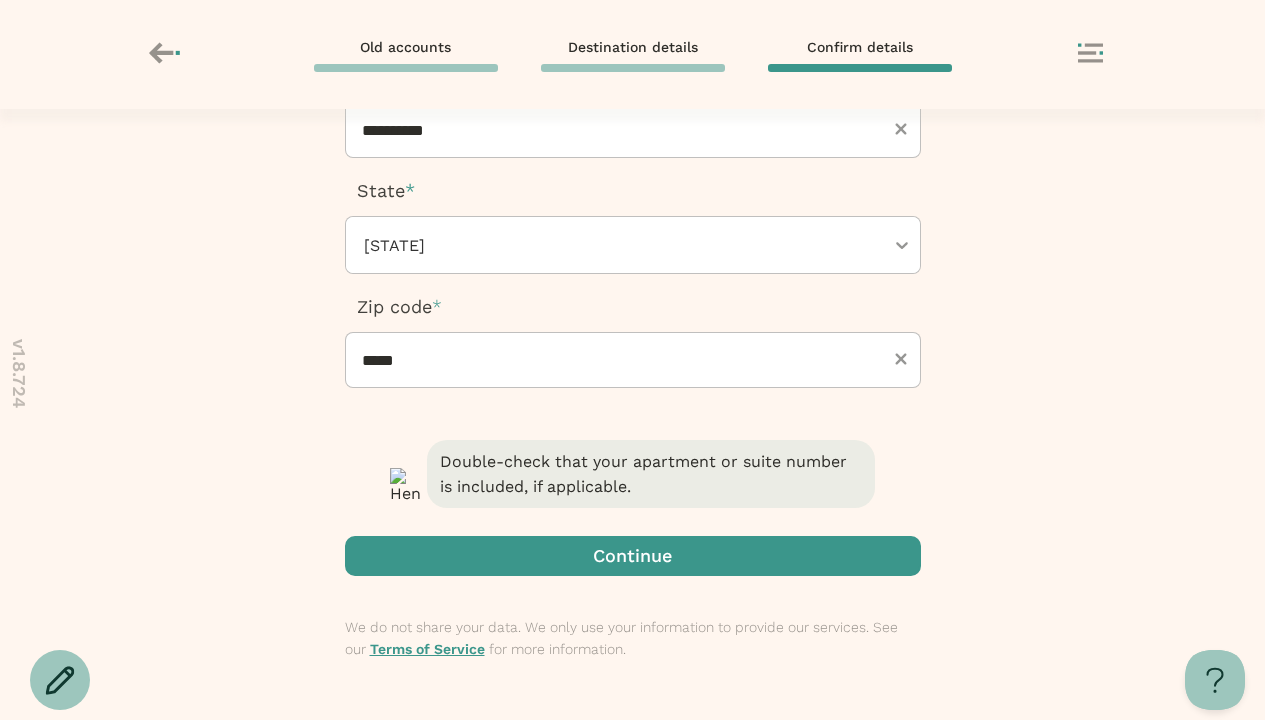 click at bounding box center [0, 0] 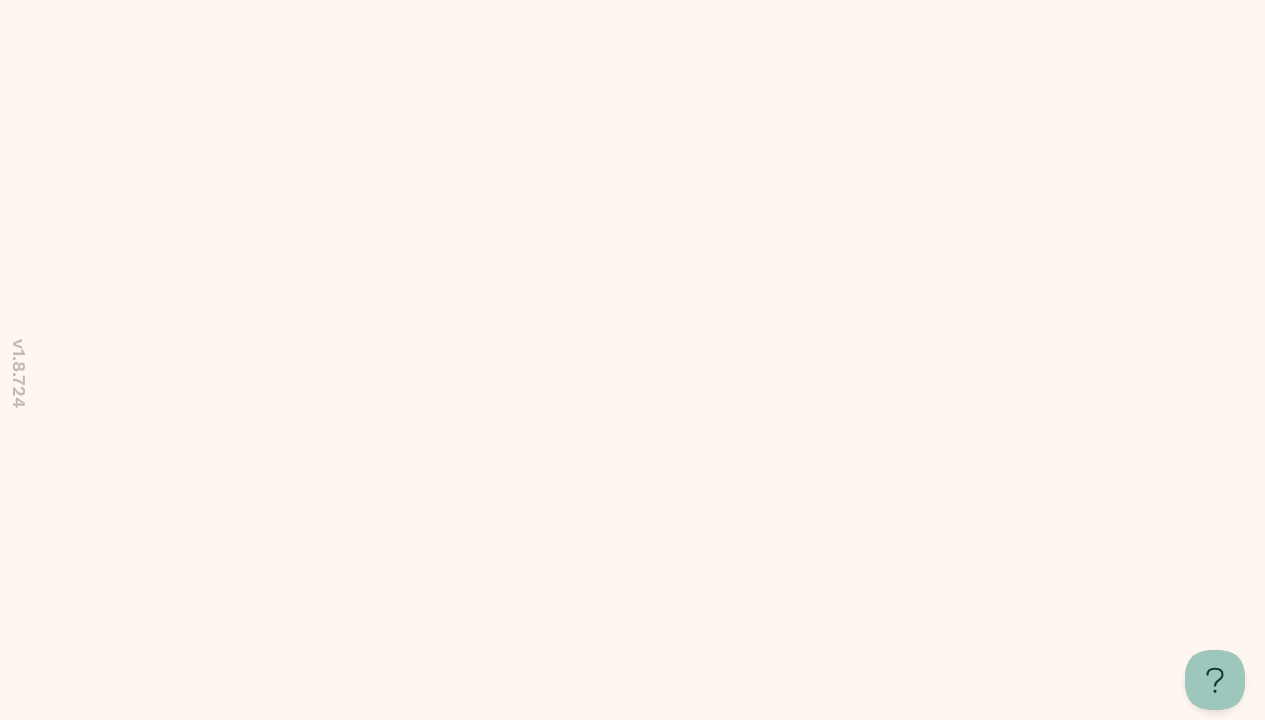 scroll, scrollTop: 0, scrollLeft: 0, axis: both 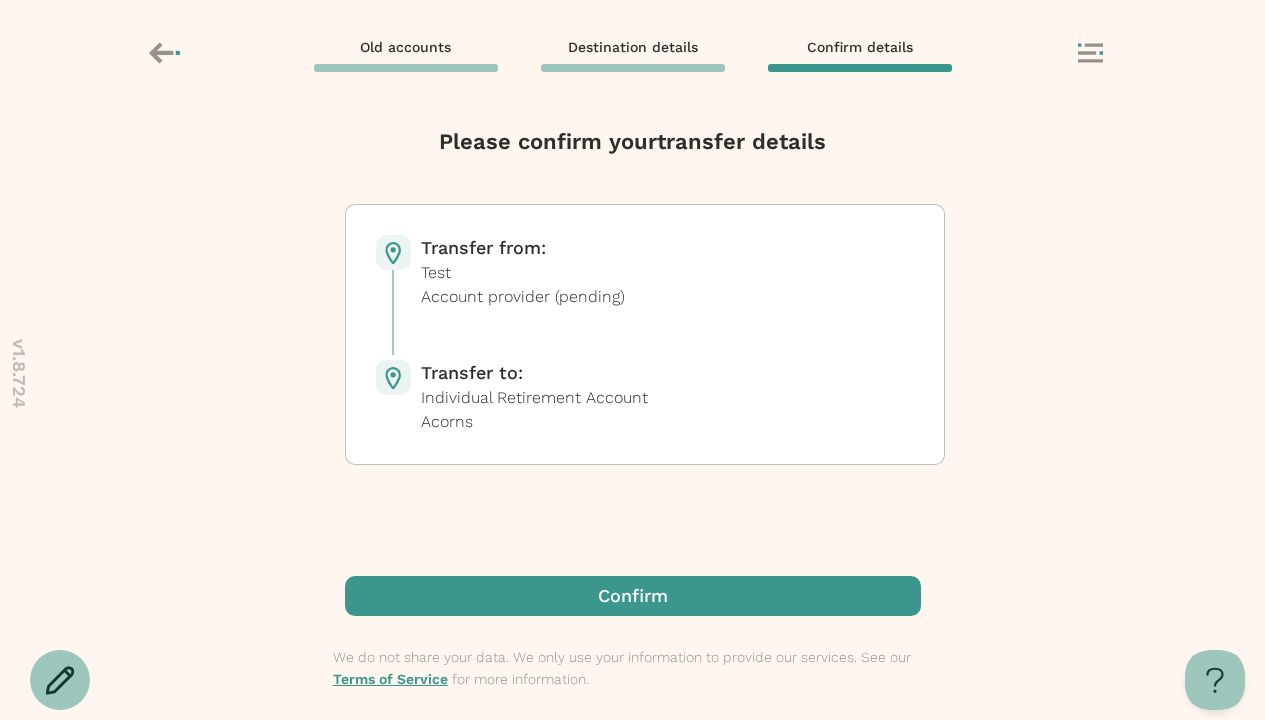 click at bounding box center (633, 596) 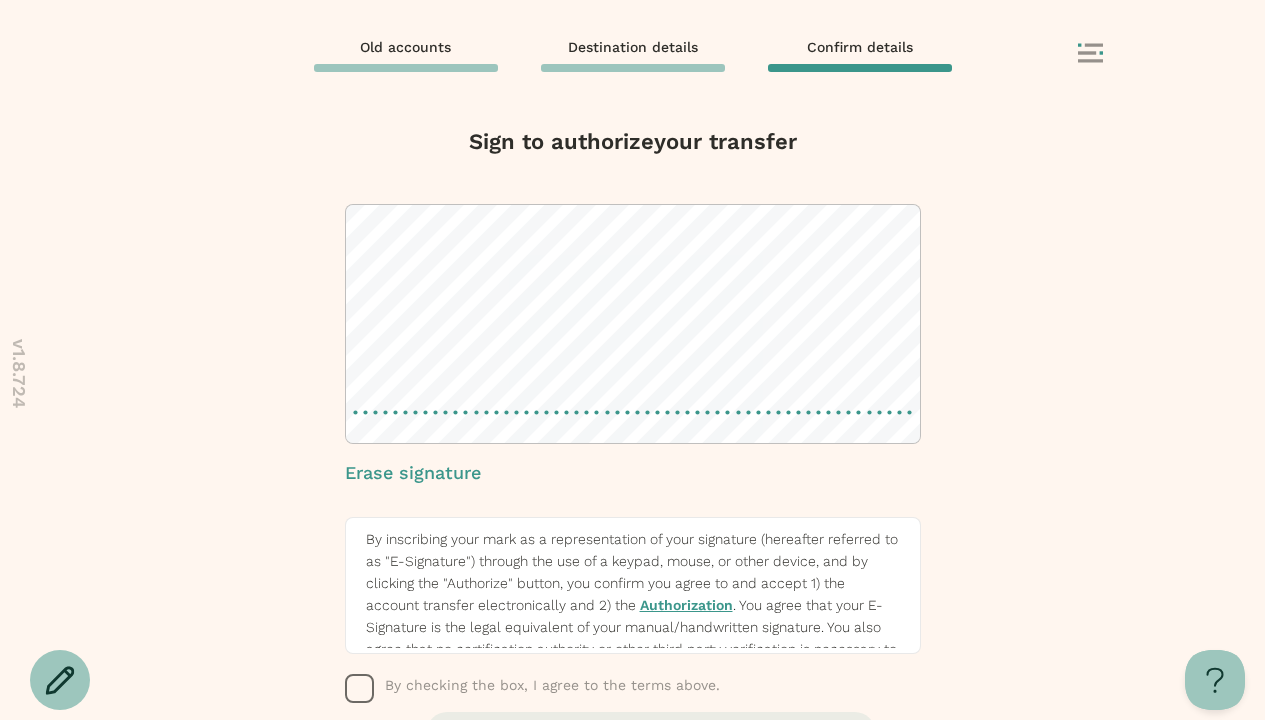 click at bounding box center (360, 689) 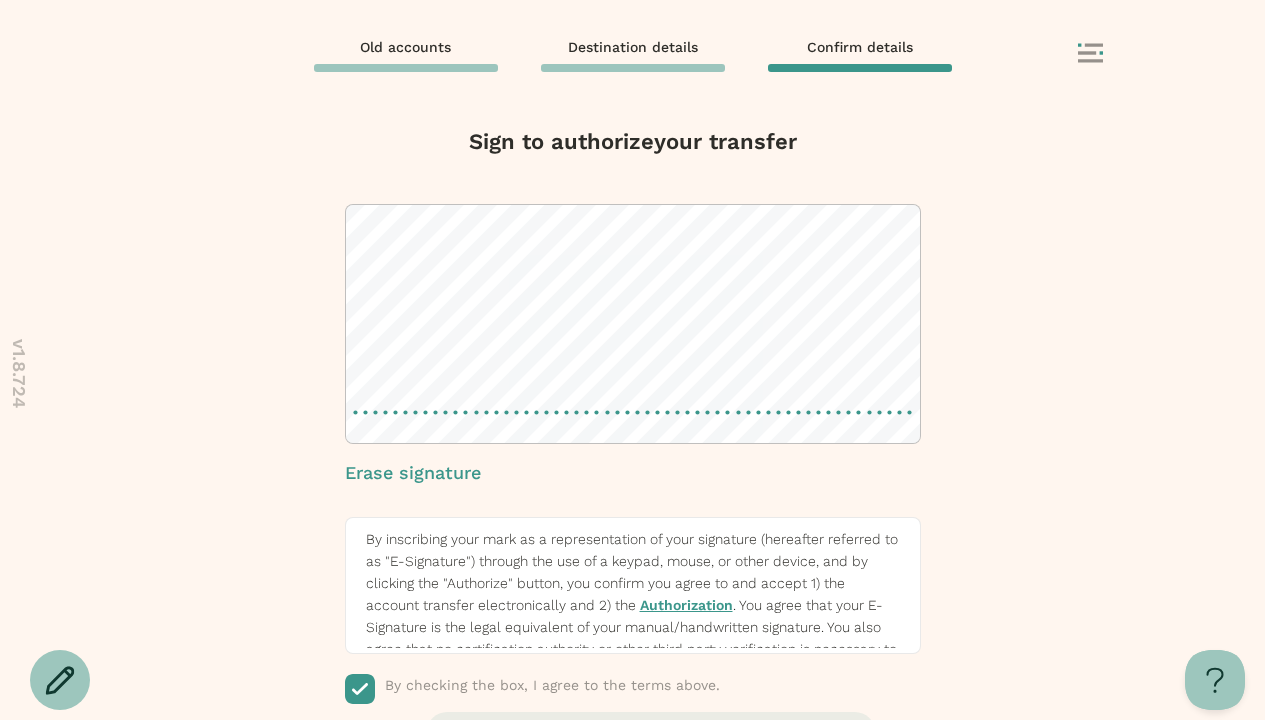 click at bounding box center [633, 853] 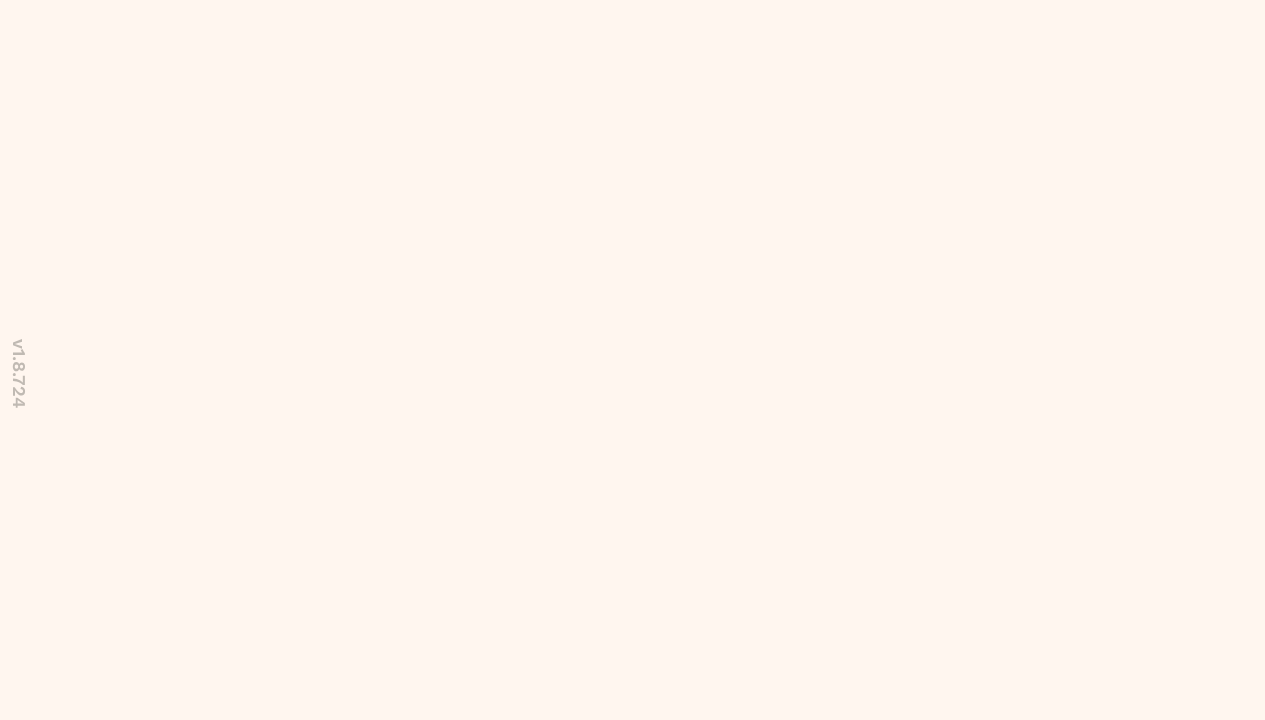 scroll, scrollTop: 0, scrollLeft: 0, axis: both 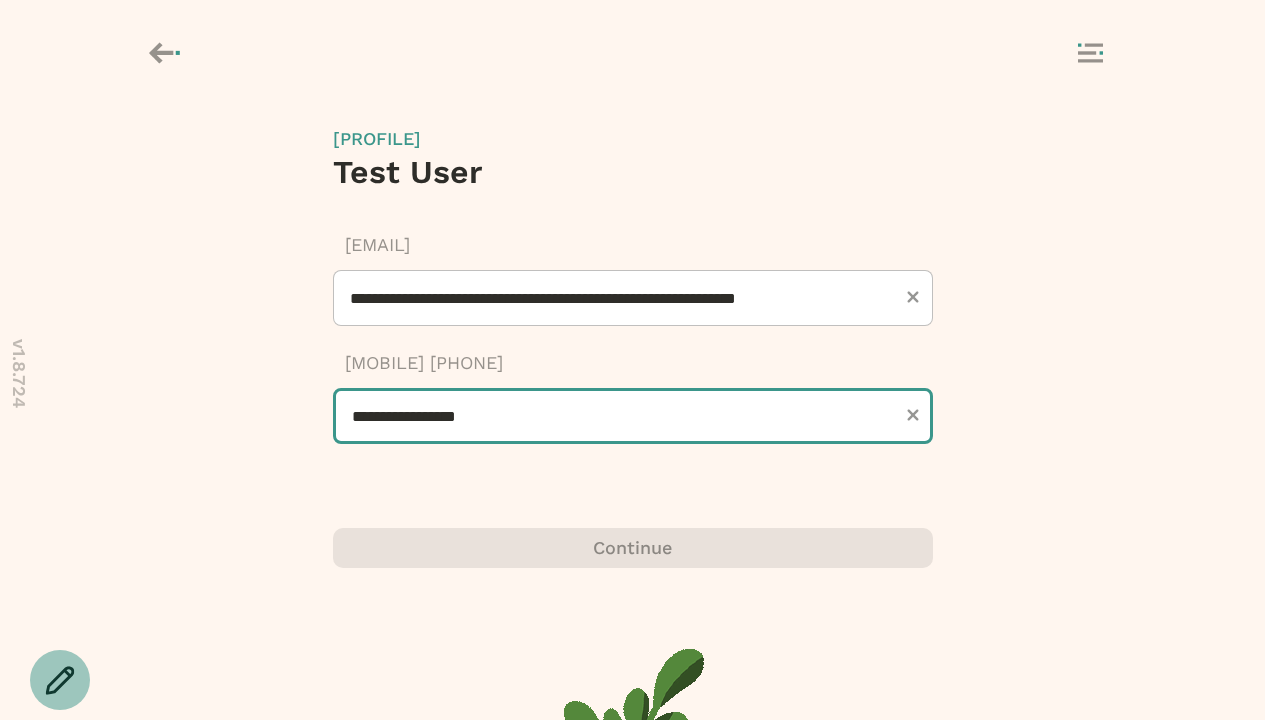 click on "**********" at bounding box center (633, 416) 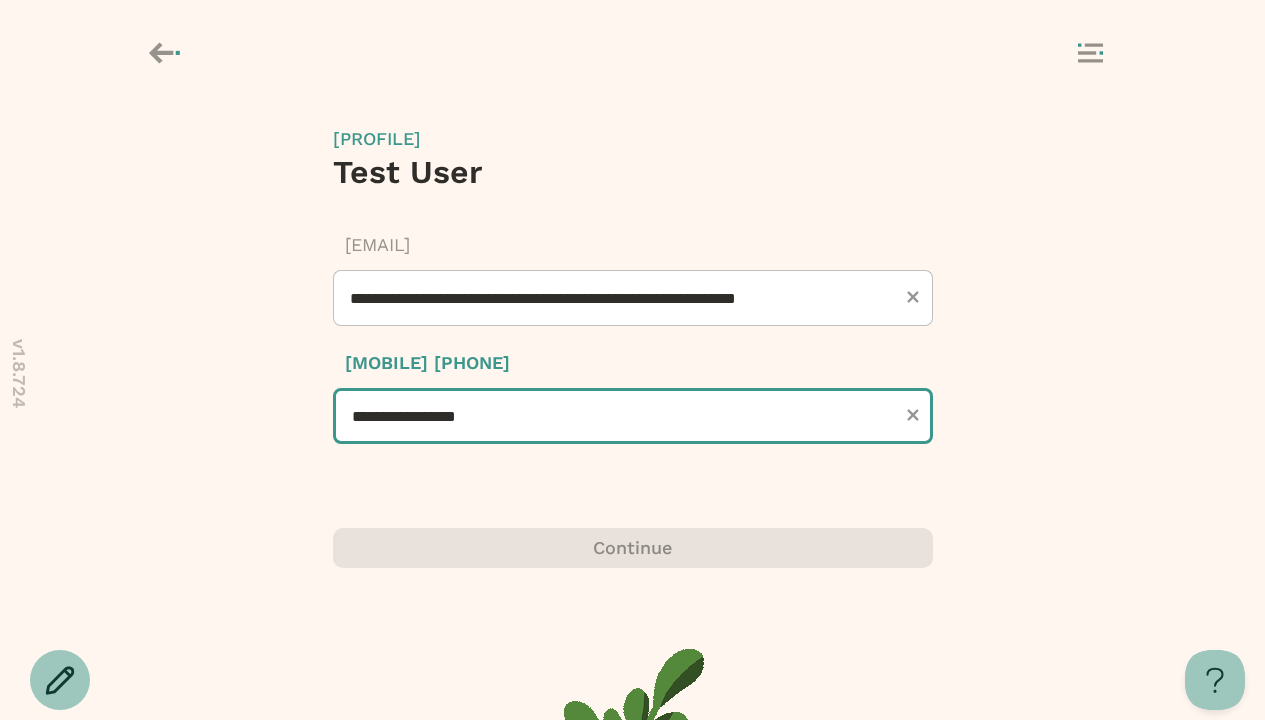 scroll, scrollTop: 0, scrollLeft: 0, axis: both 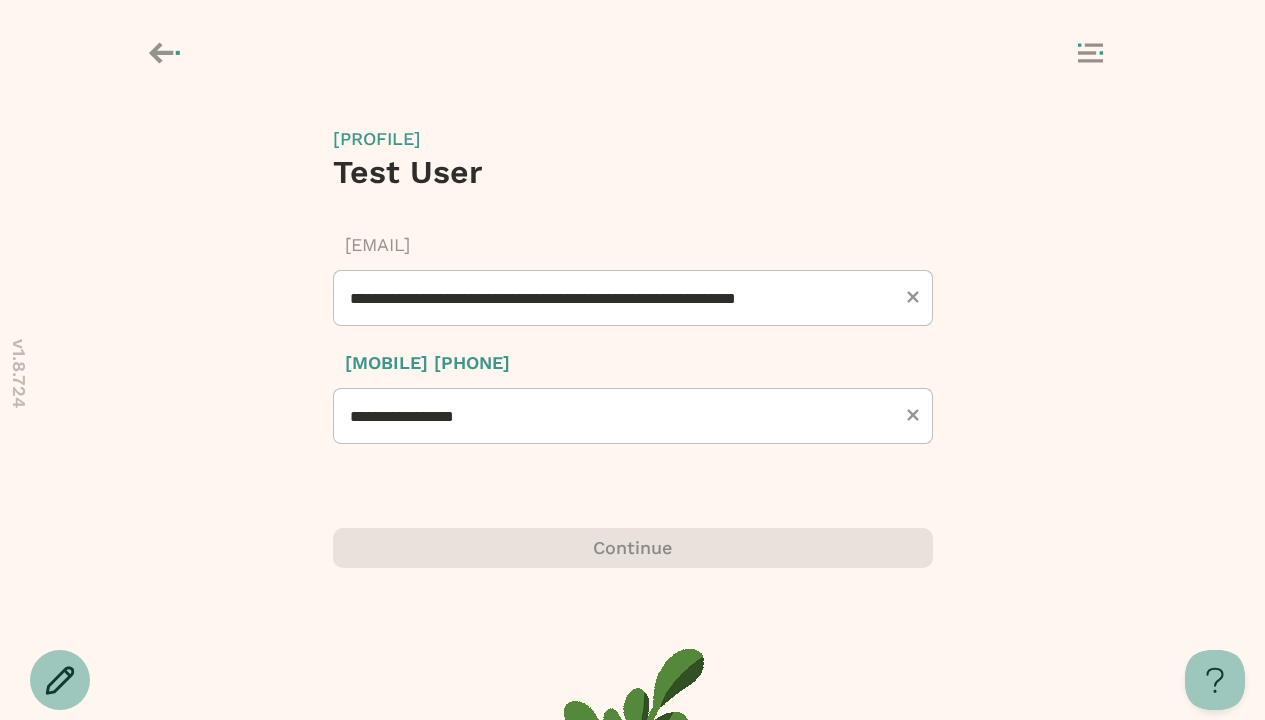 click at bounding box center (633, 548) 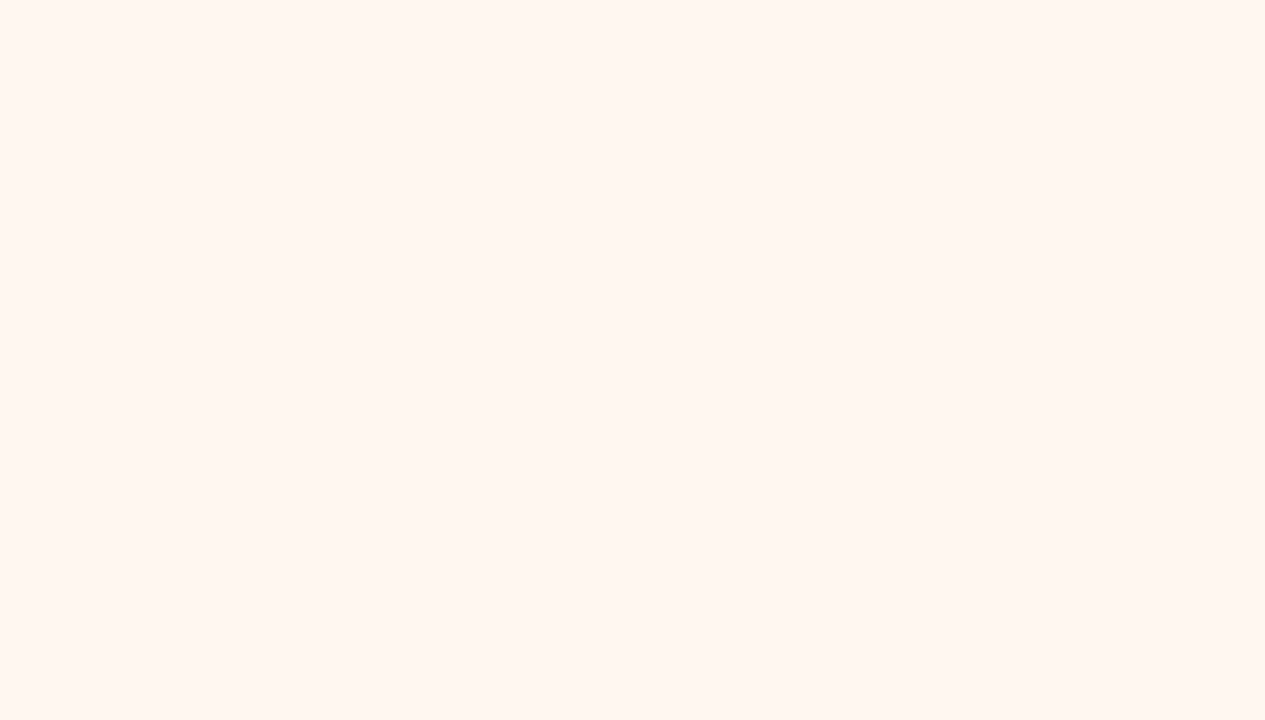 scroll, scrollTop: 0, scrollLeft: 0, axis: both 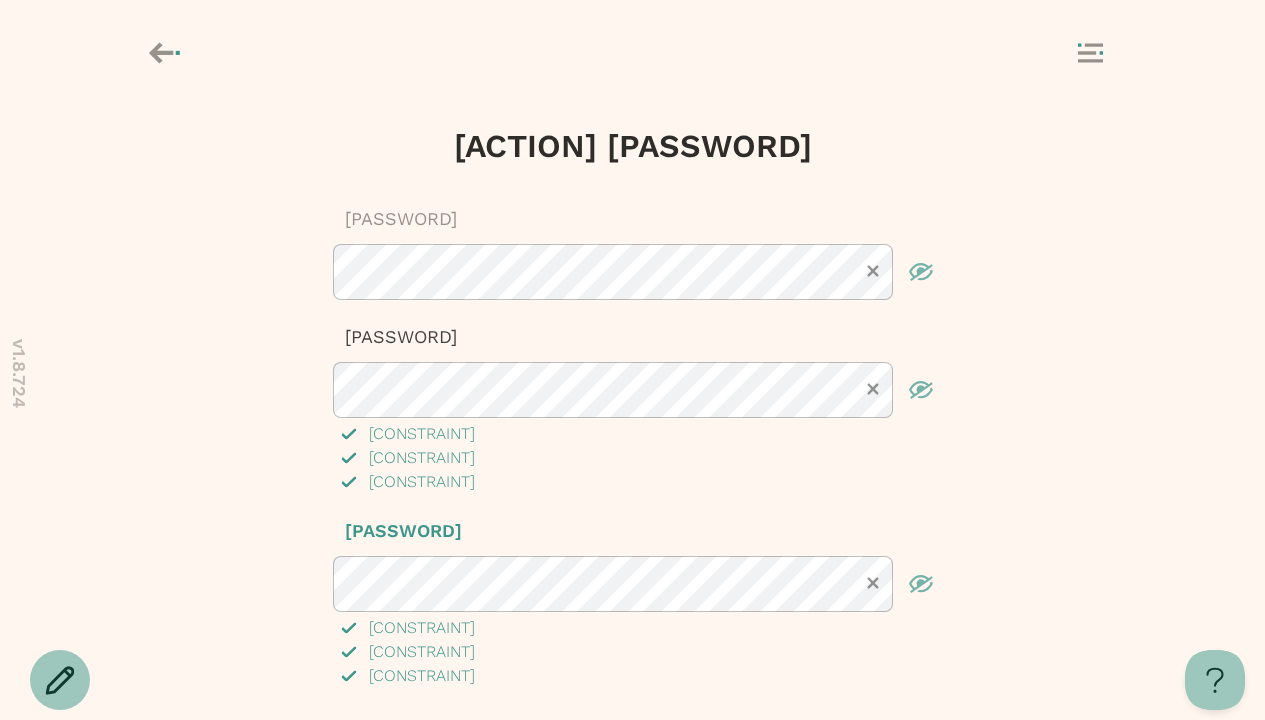 click at bounding box center (633, 748) 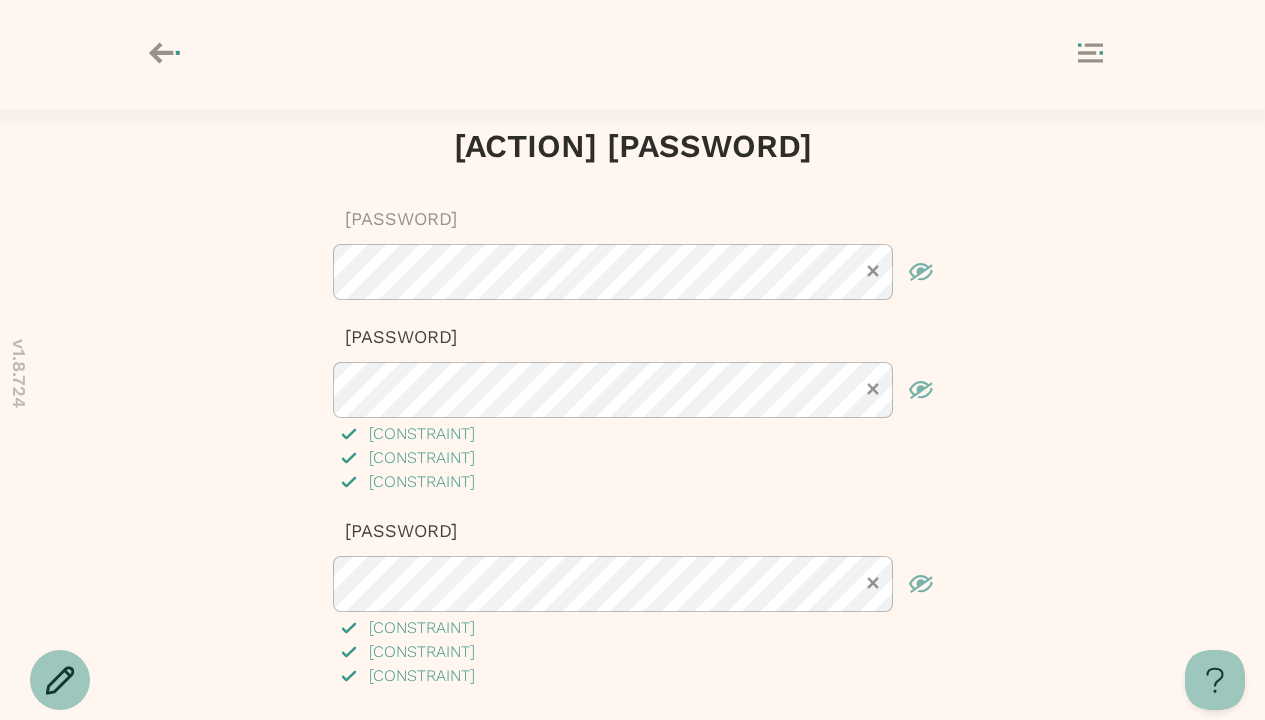 scroll, scrollTop: 78, scrollLeft: 0, axis: vertical 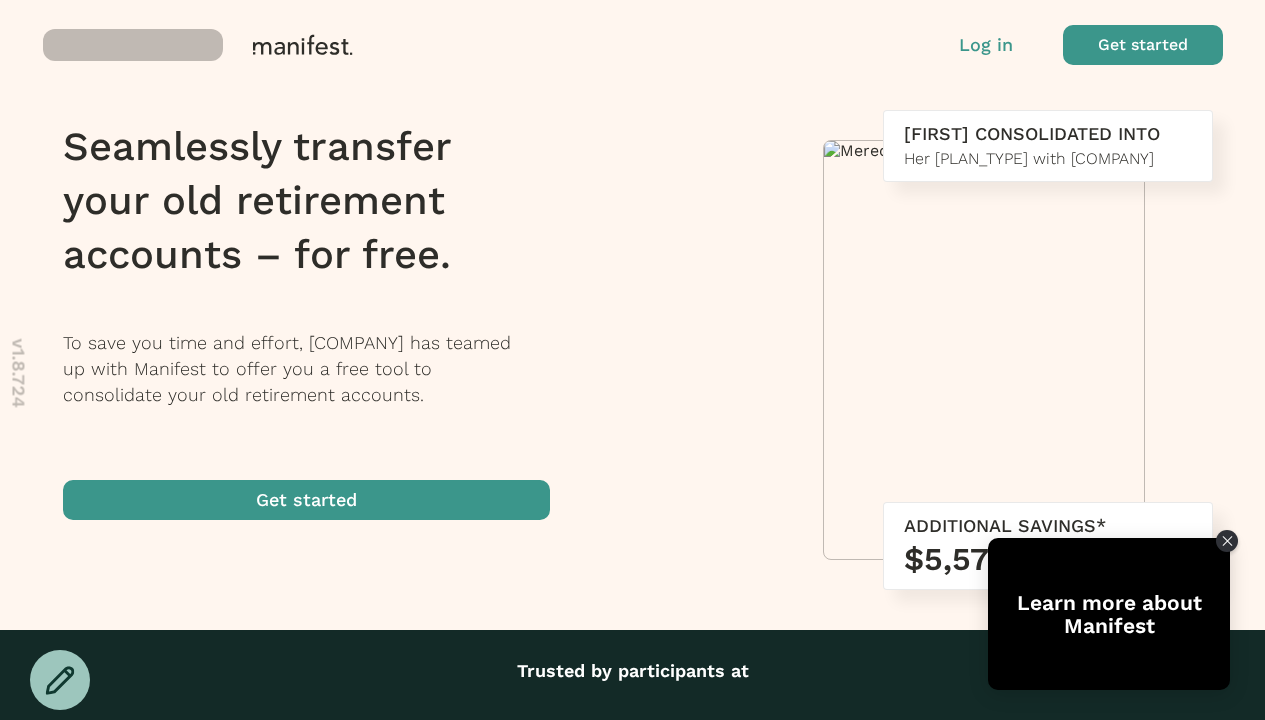 click at bounding box center (1143, 45) 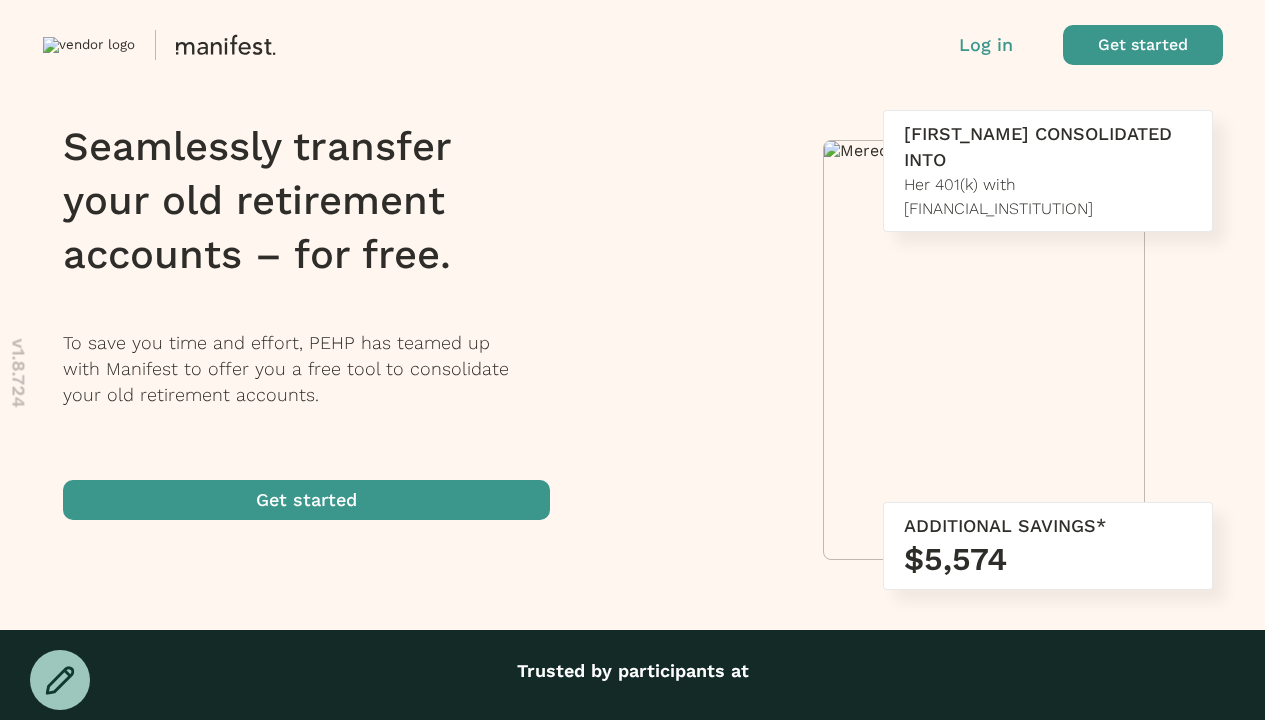scroll, scrollTop: 0, scrollLeft: 0, axis: both 